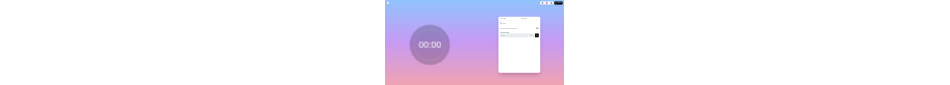 scroll, scrollTop: 0, scrollLeft: 0, axis: both 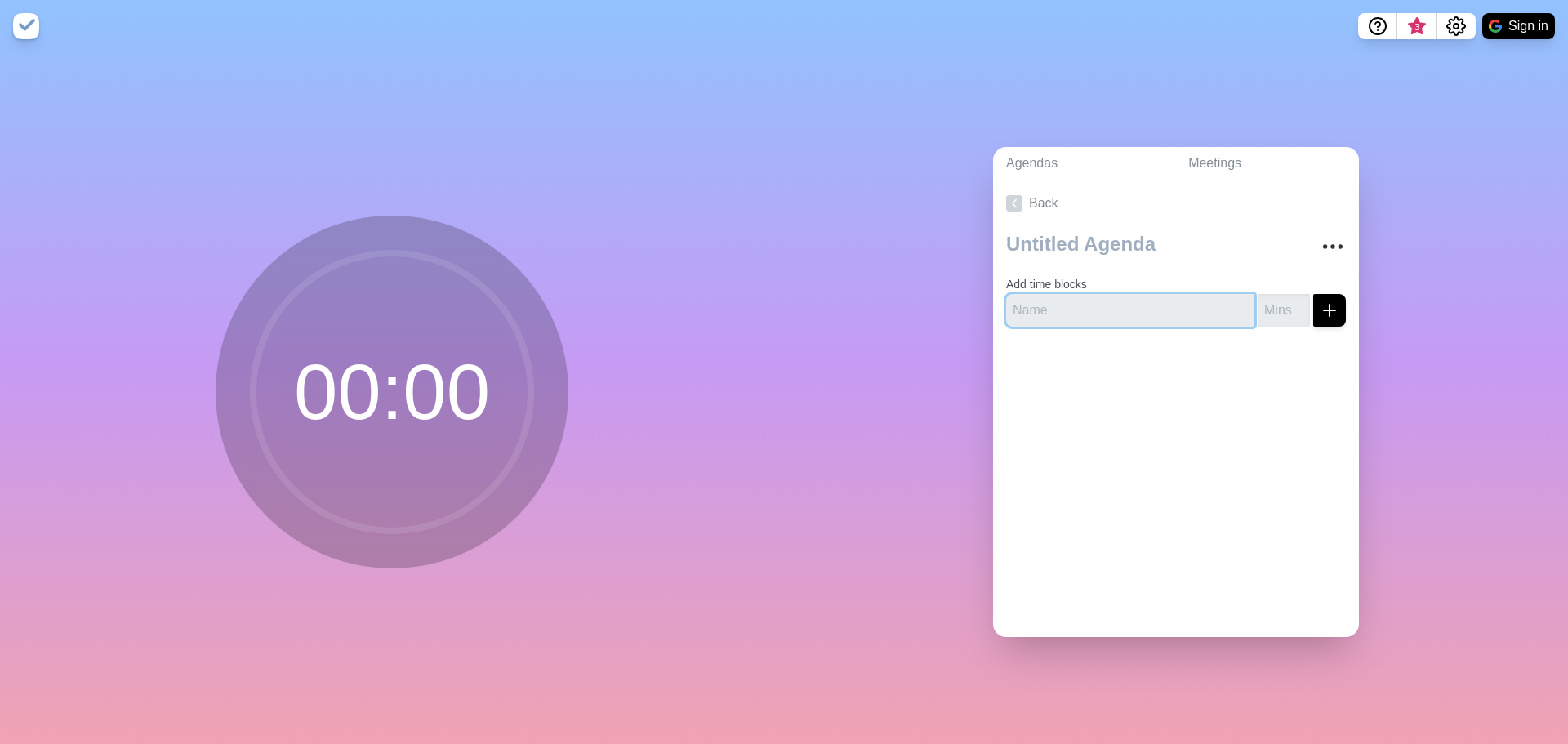 click at bounding box center (1130, 310) 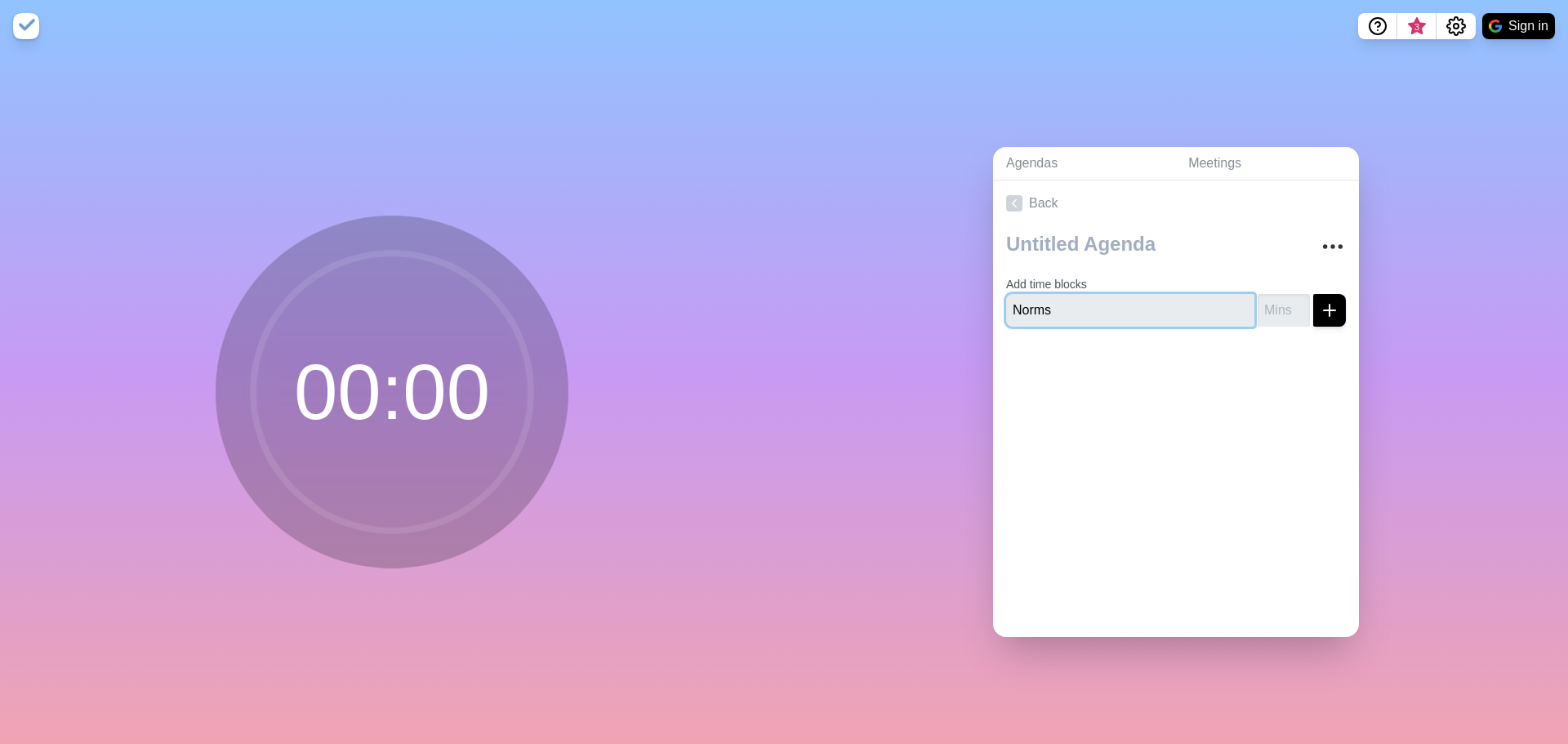 type on "Norms" 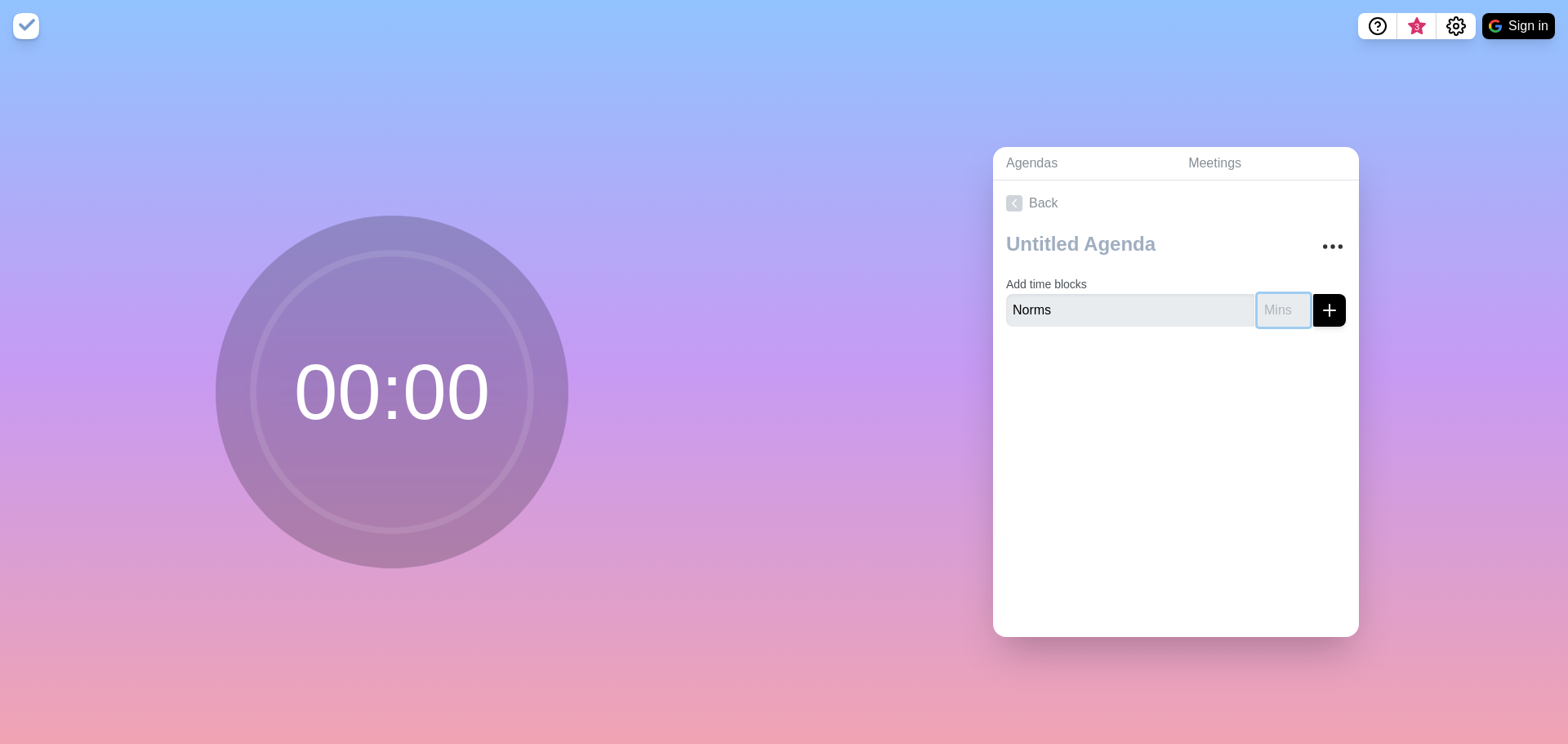 click at bounding box center (1284, 310) 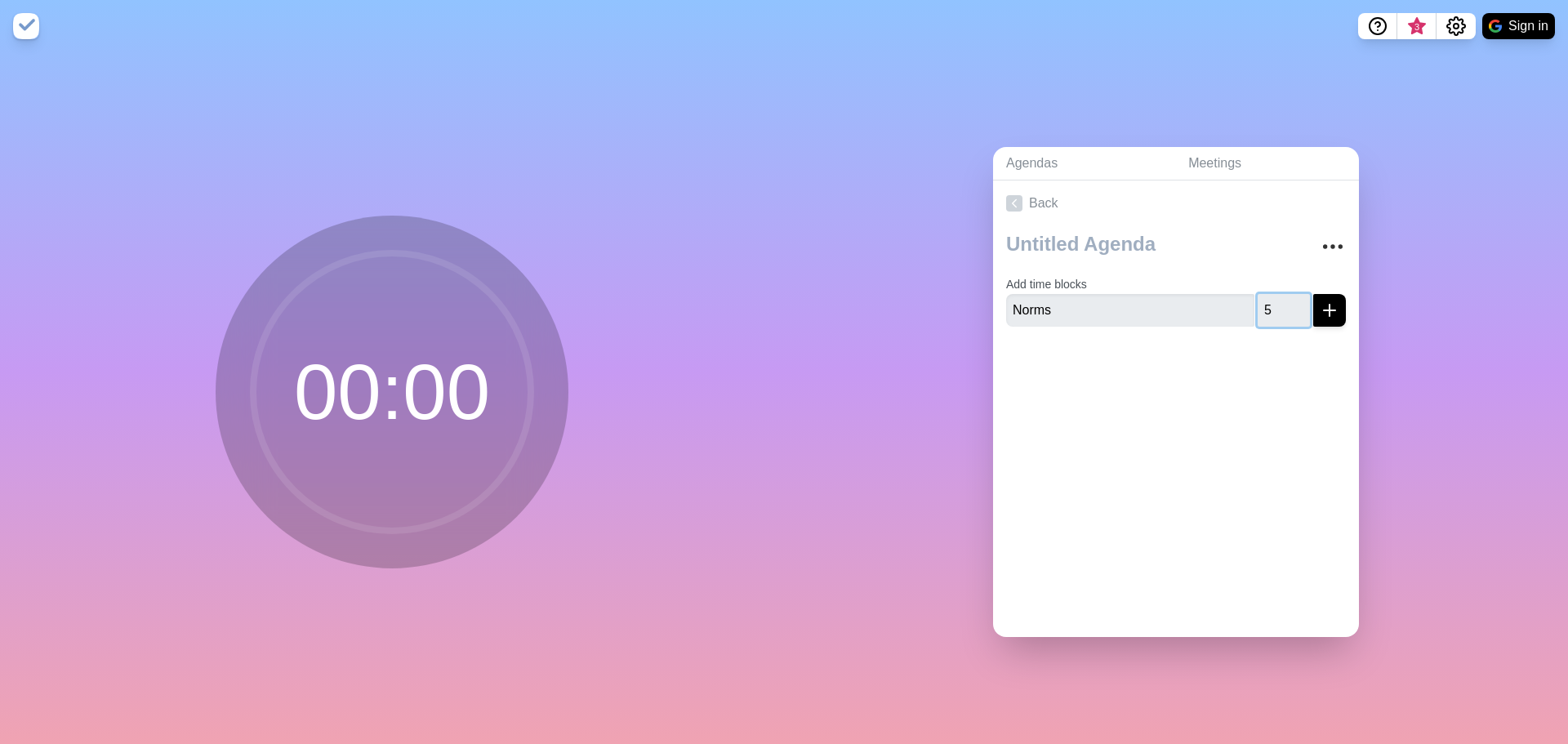 type on "5" 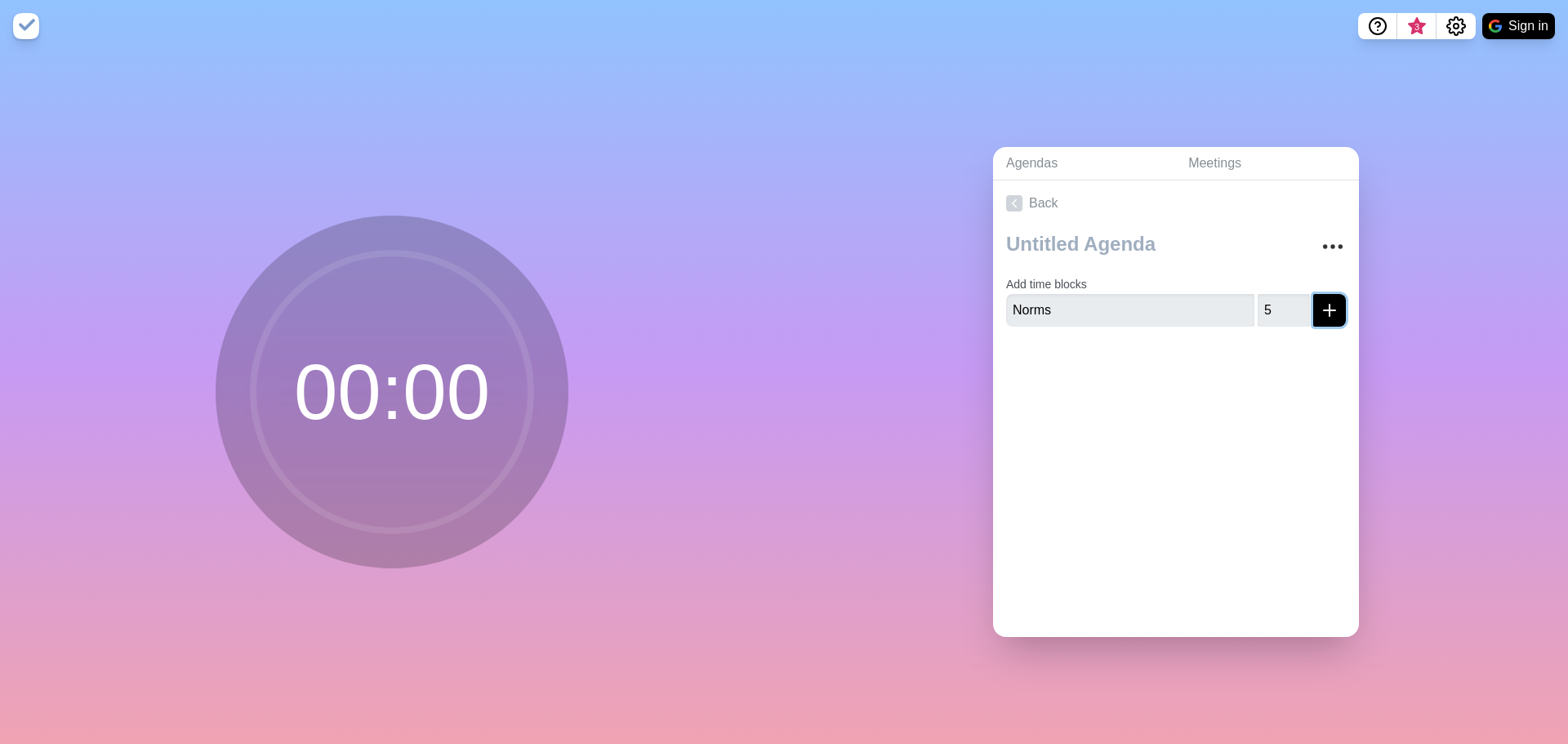 click at bounding box center (1330, 310) 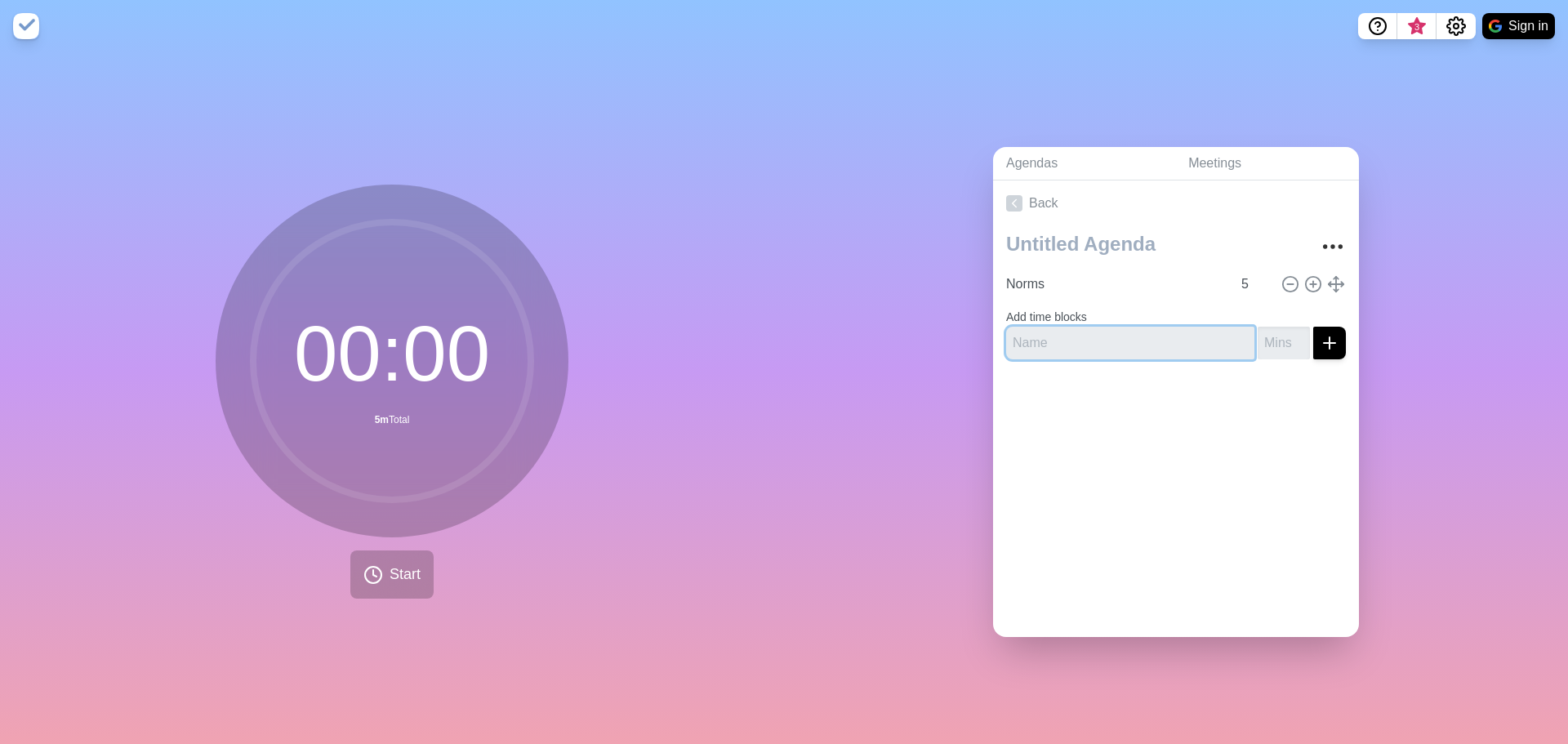 click at bounding box center (1130, 343) 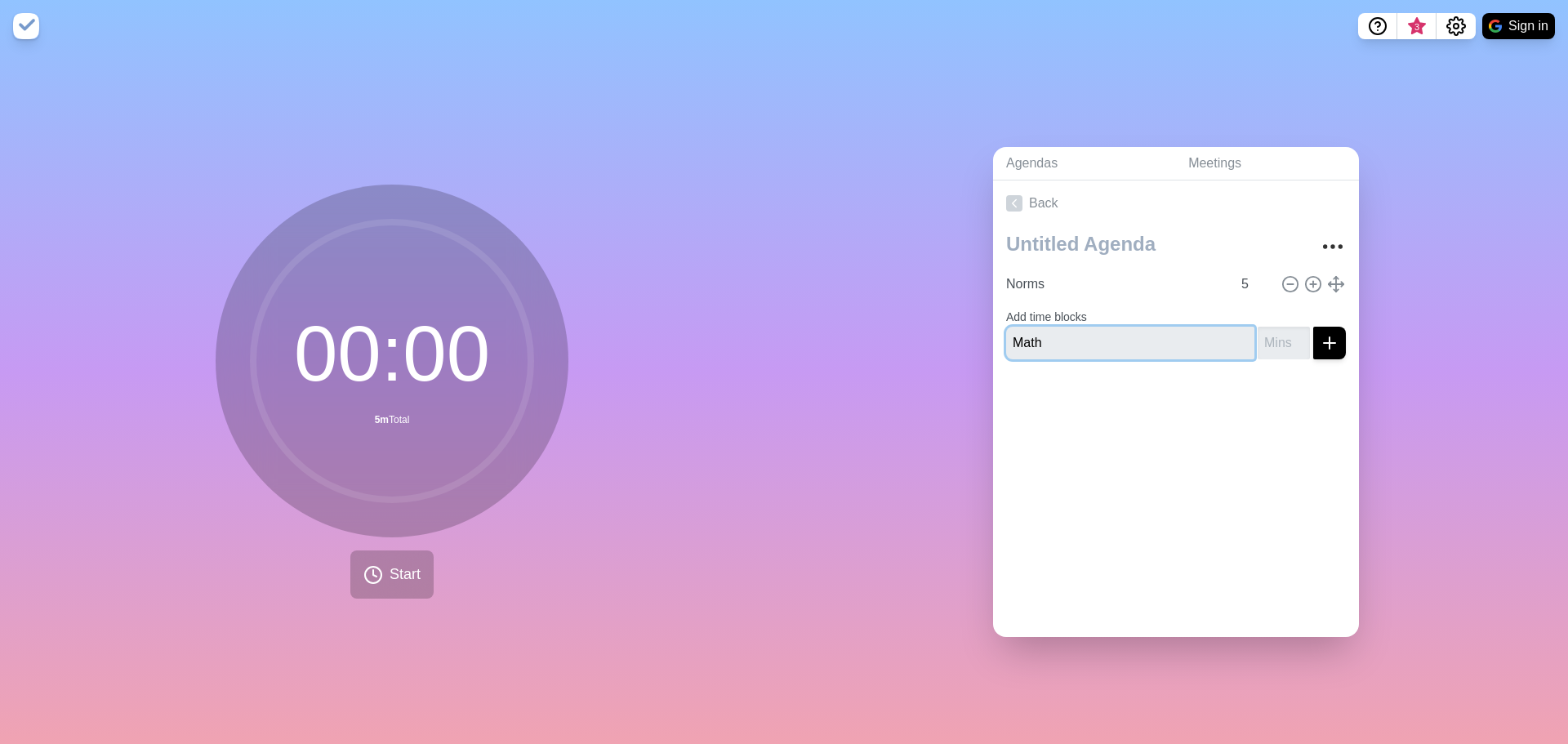 type on "Math" 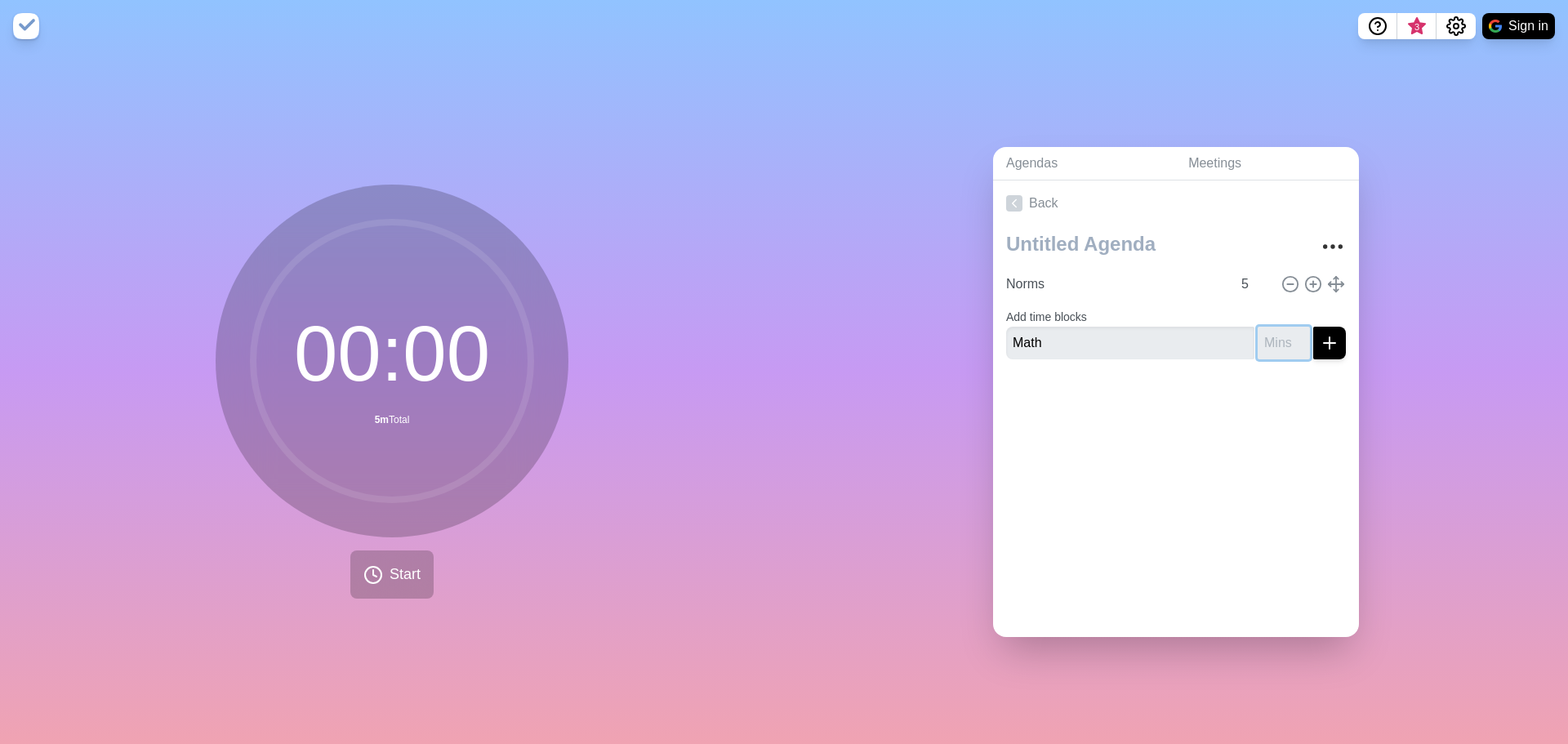 click at bounding box center (1284, 343) 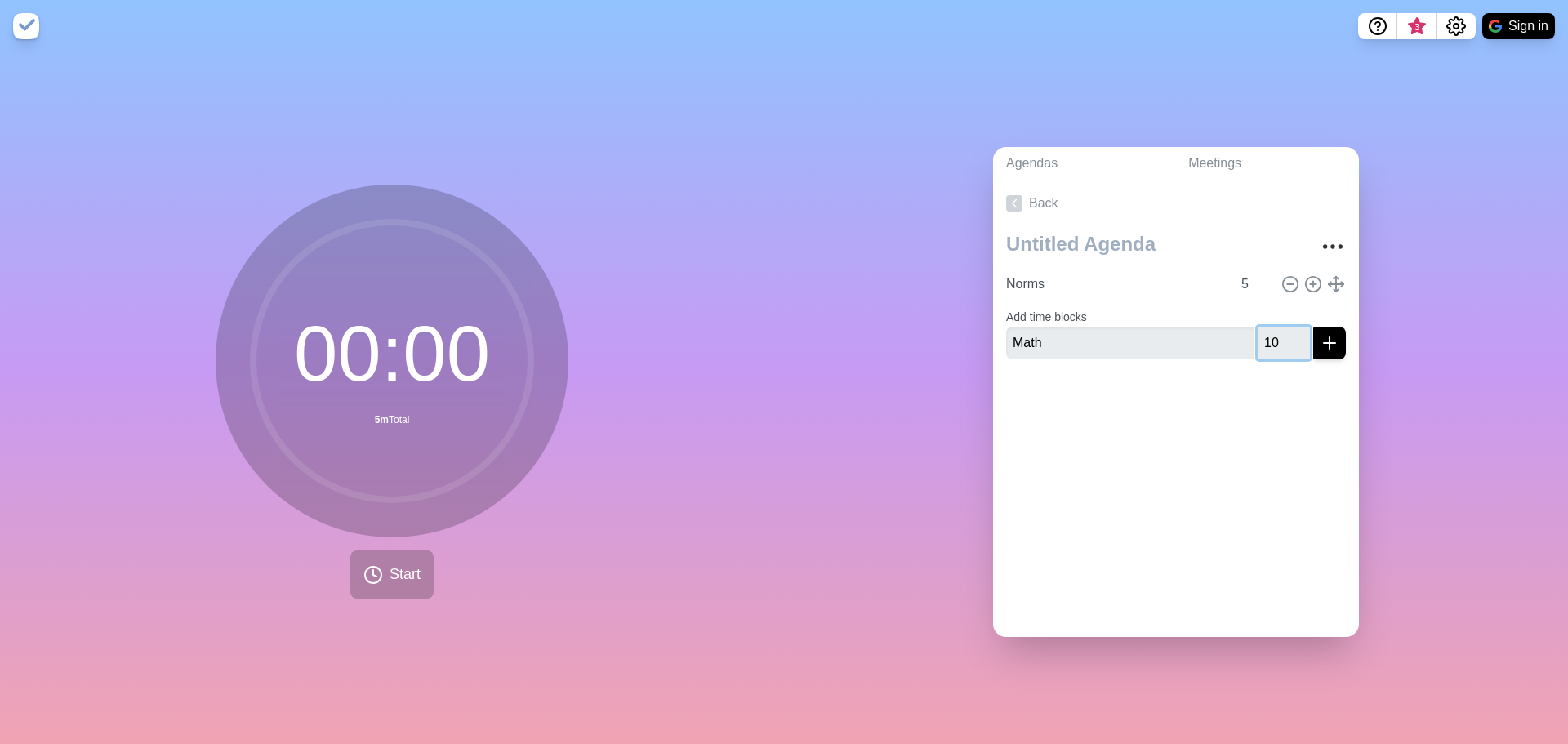 type on "10" 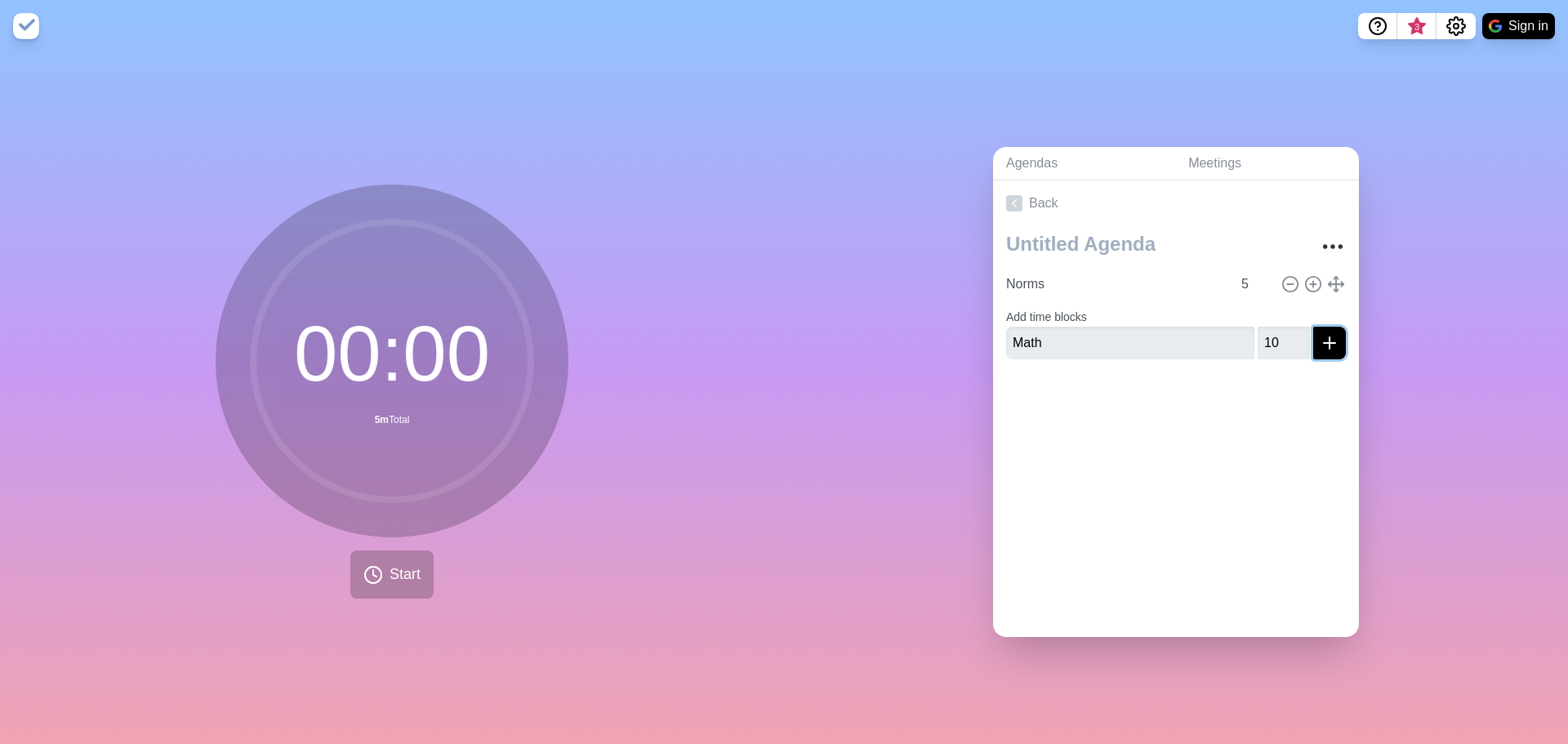 click at bounding box center (1330, 343) 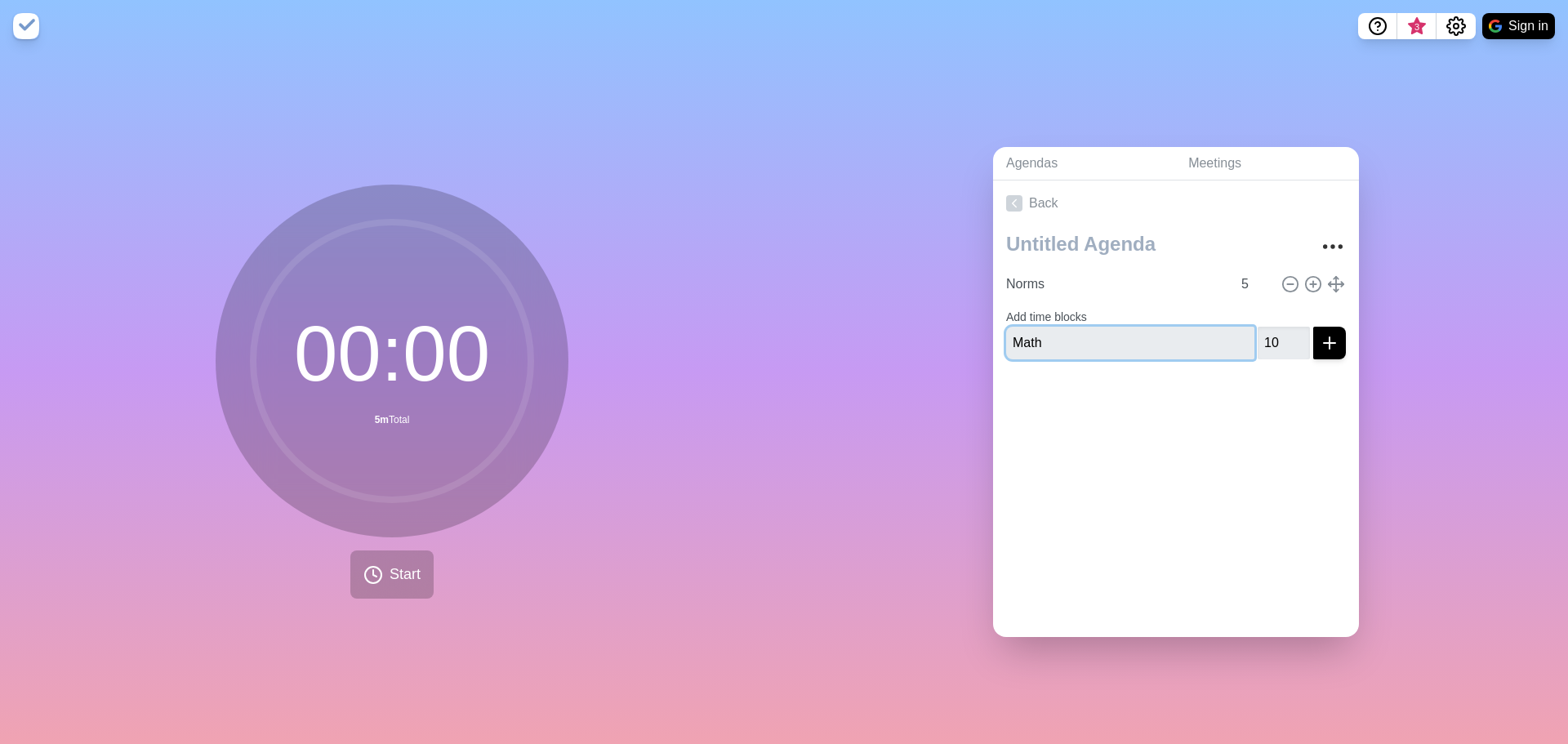 type 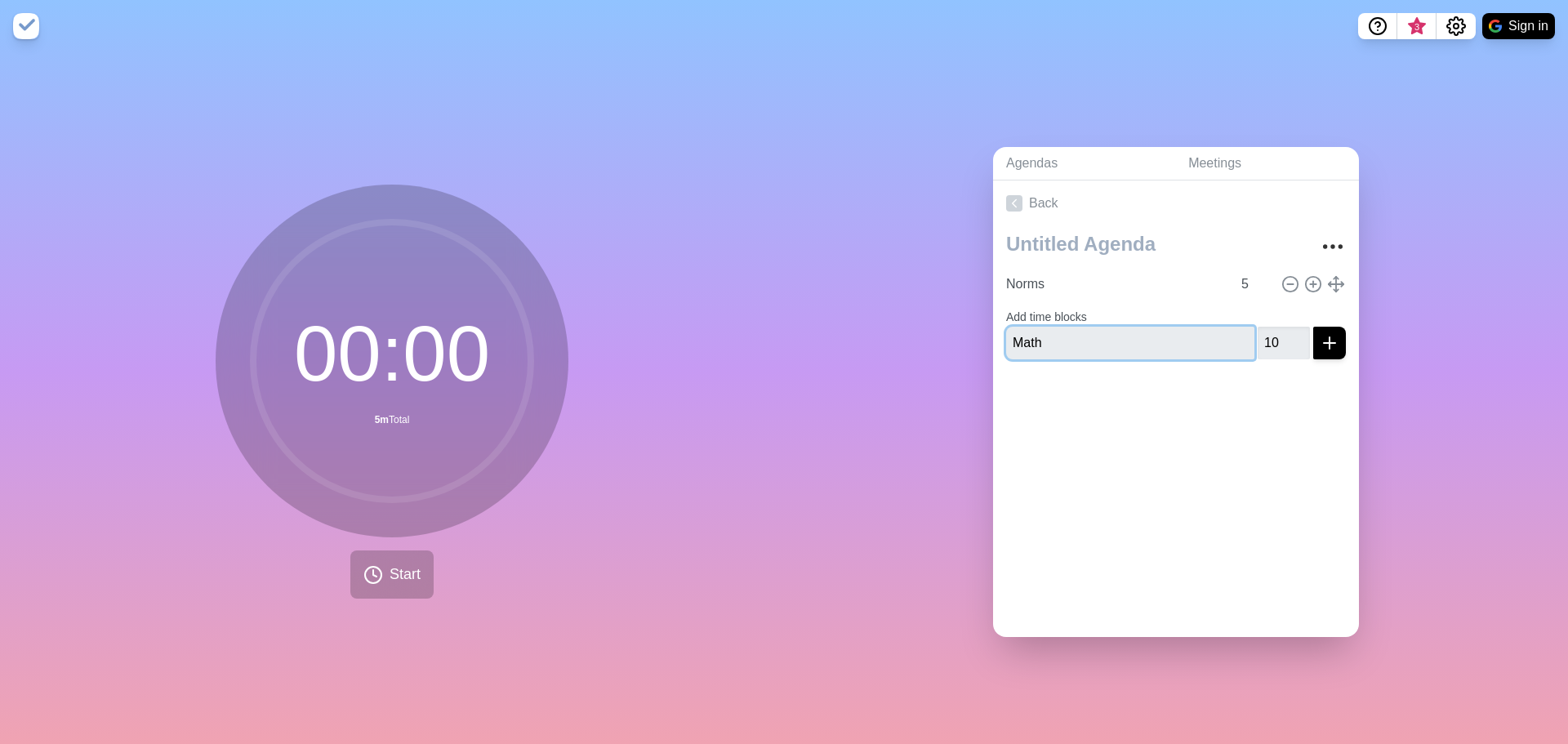 type 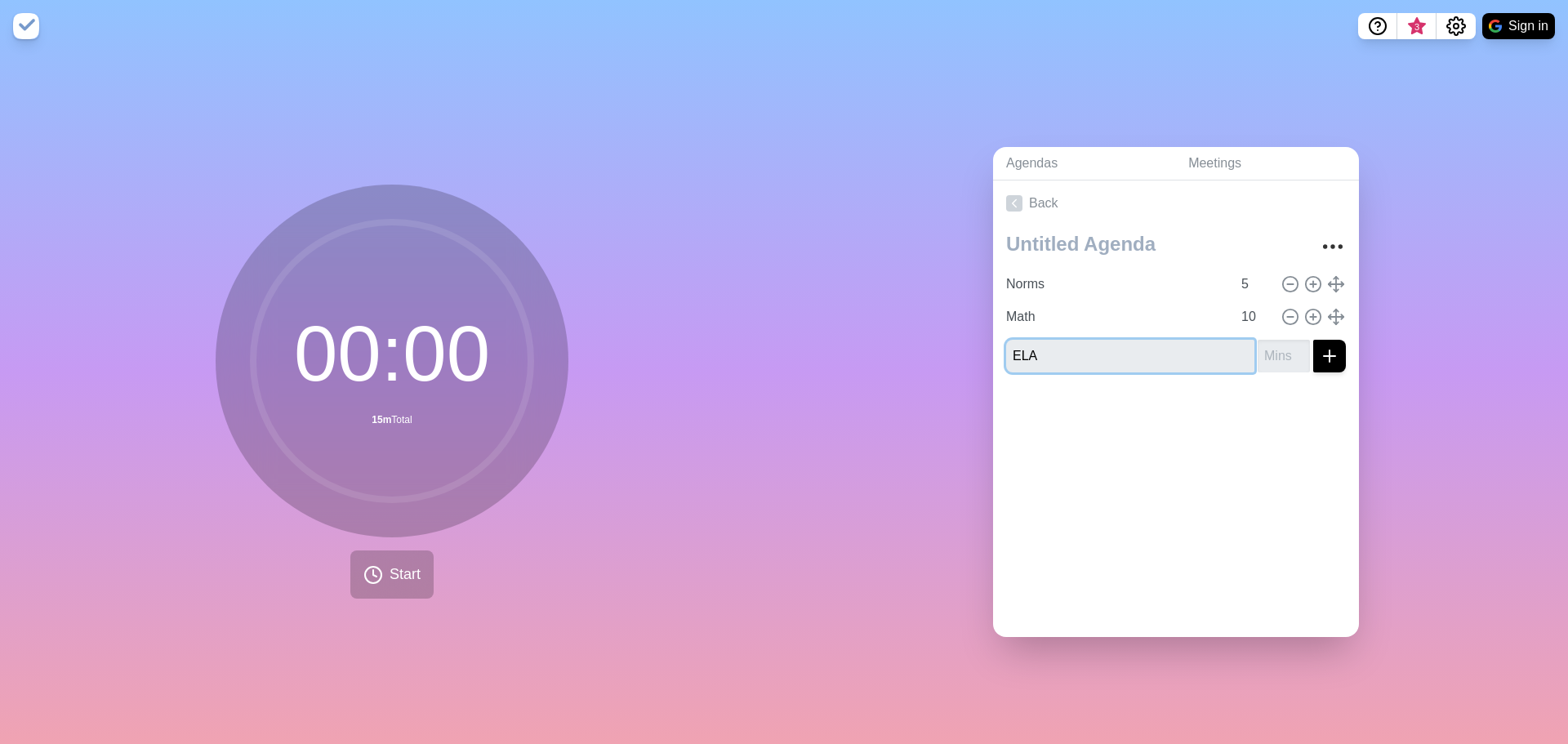 type on "ELA" 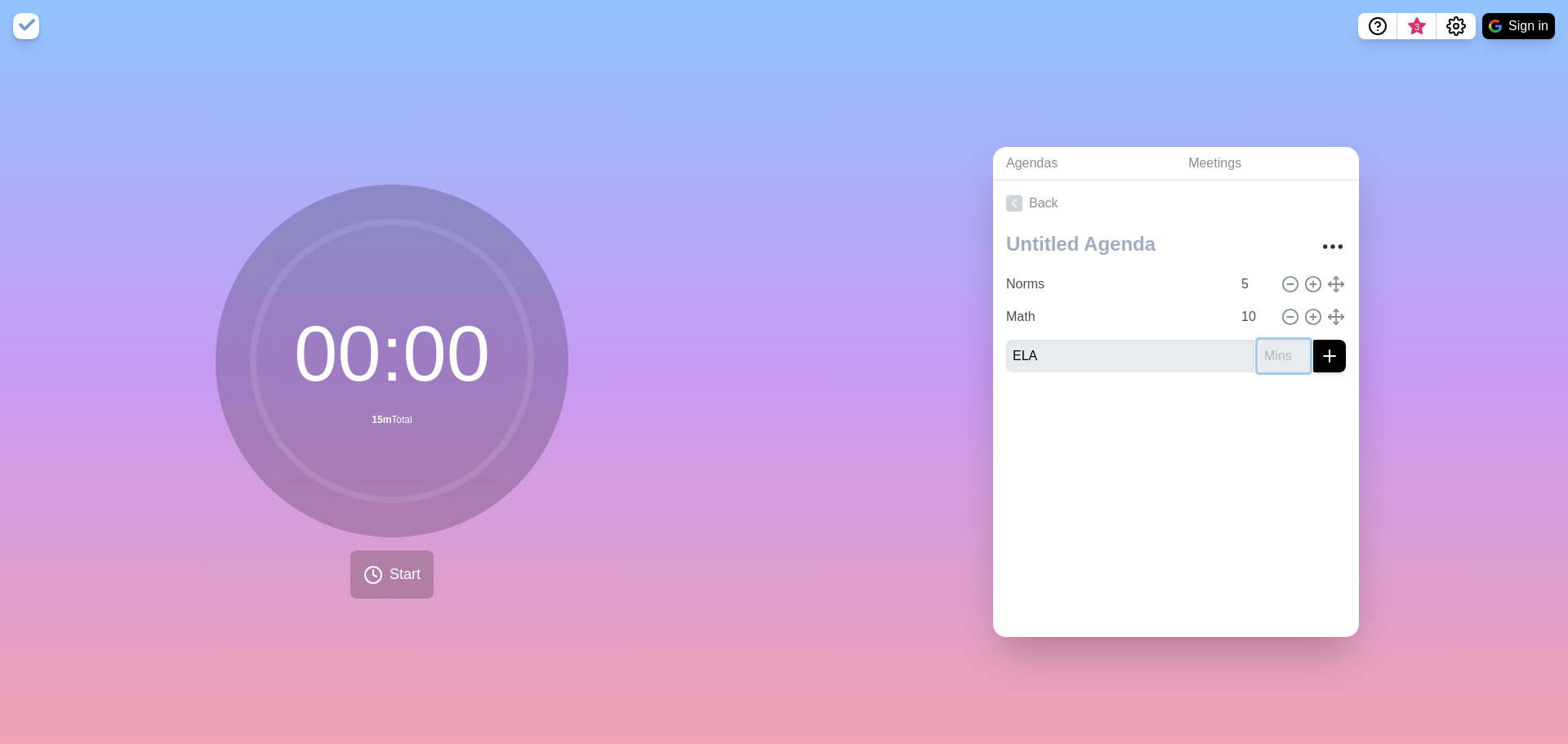 click at bounding box center (1284, 356) 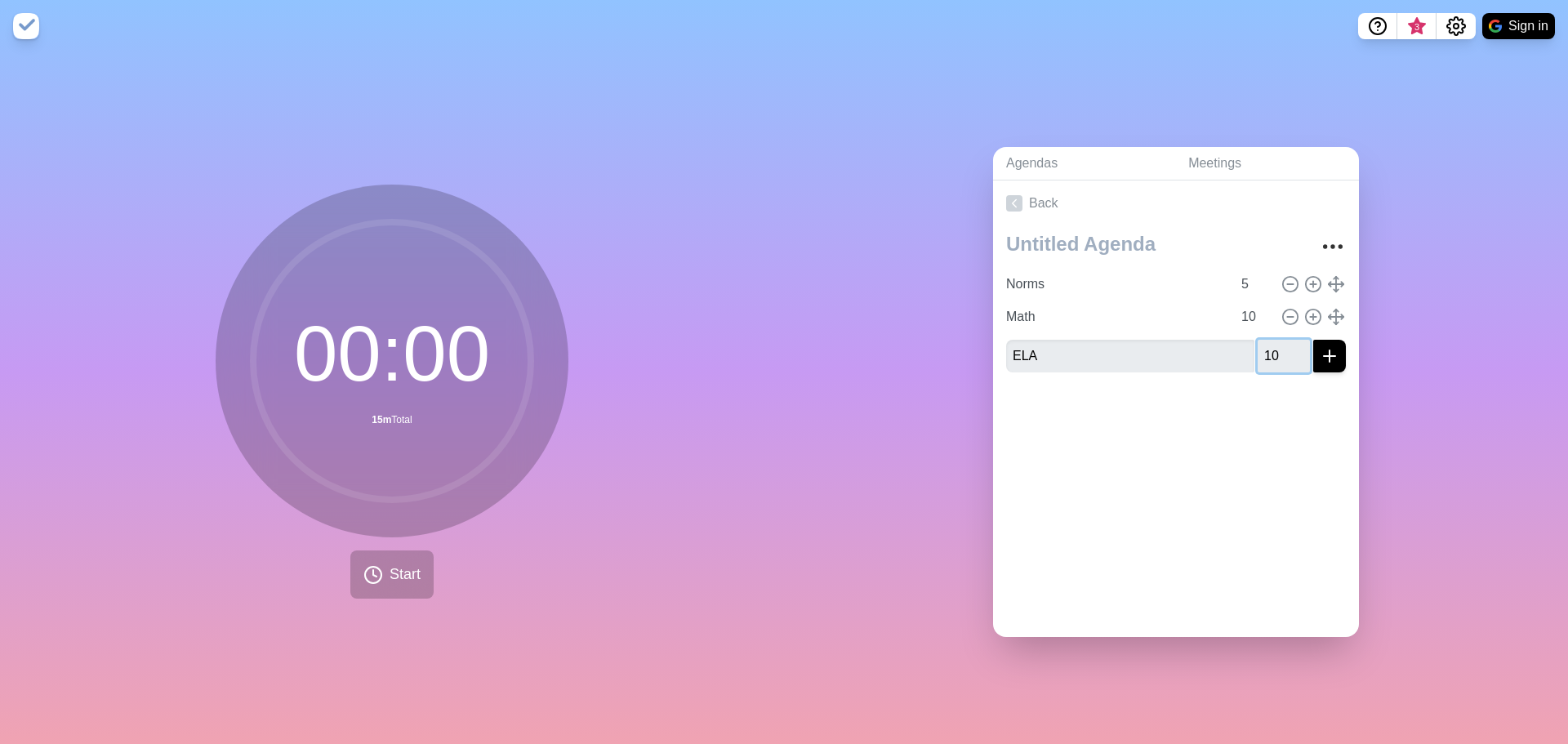 type on "10" 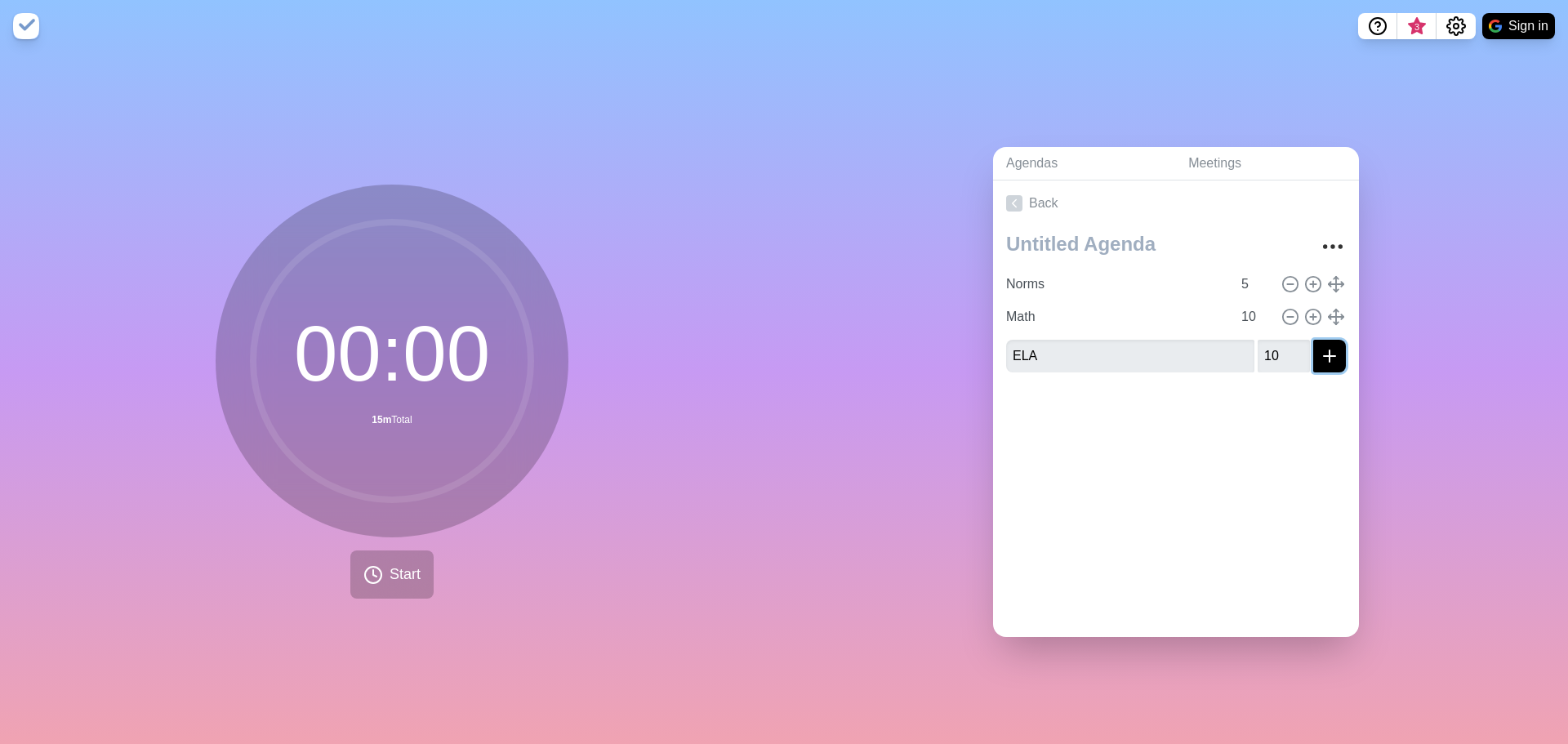 click 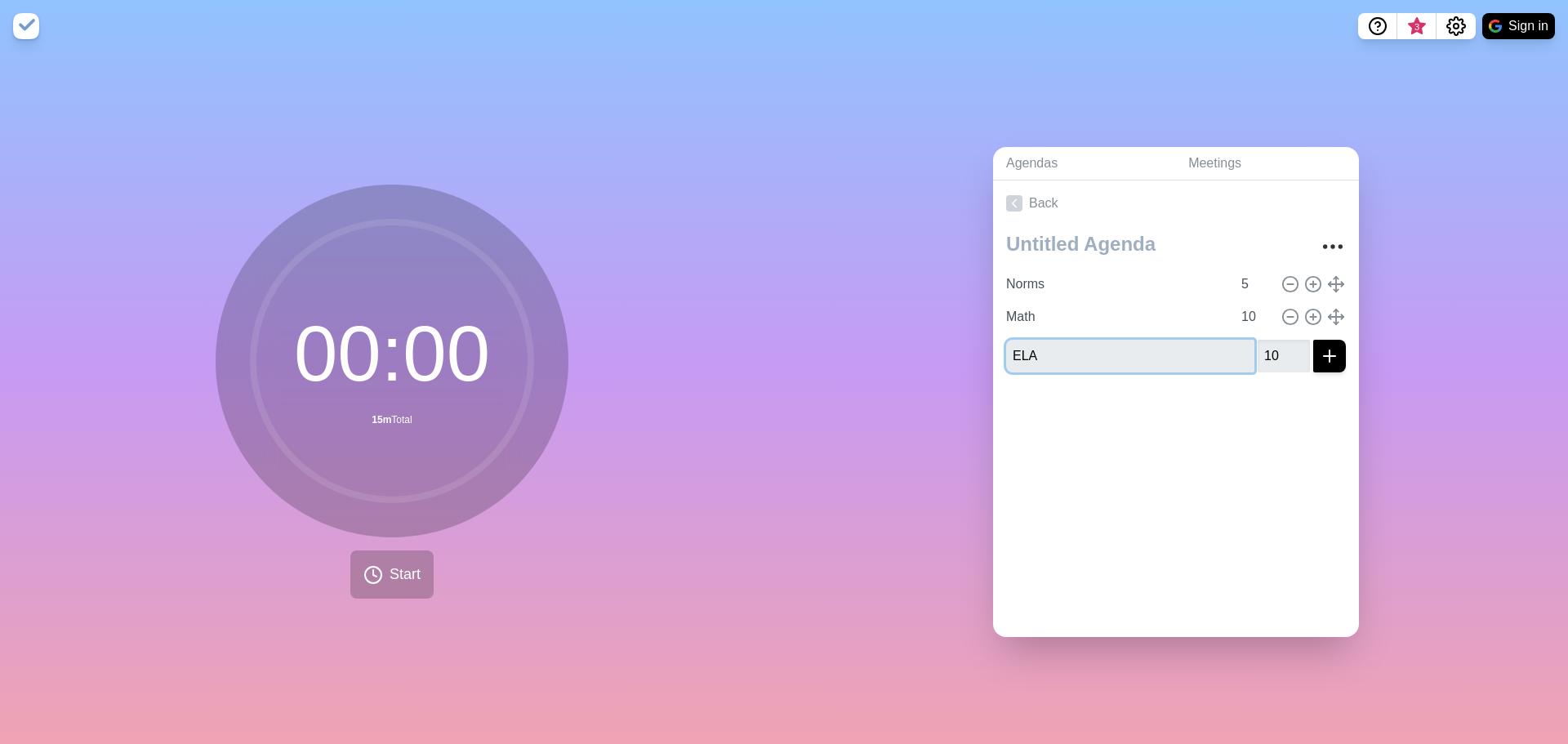 type 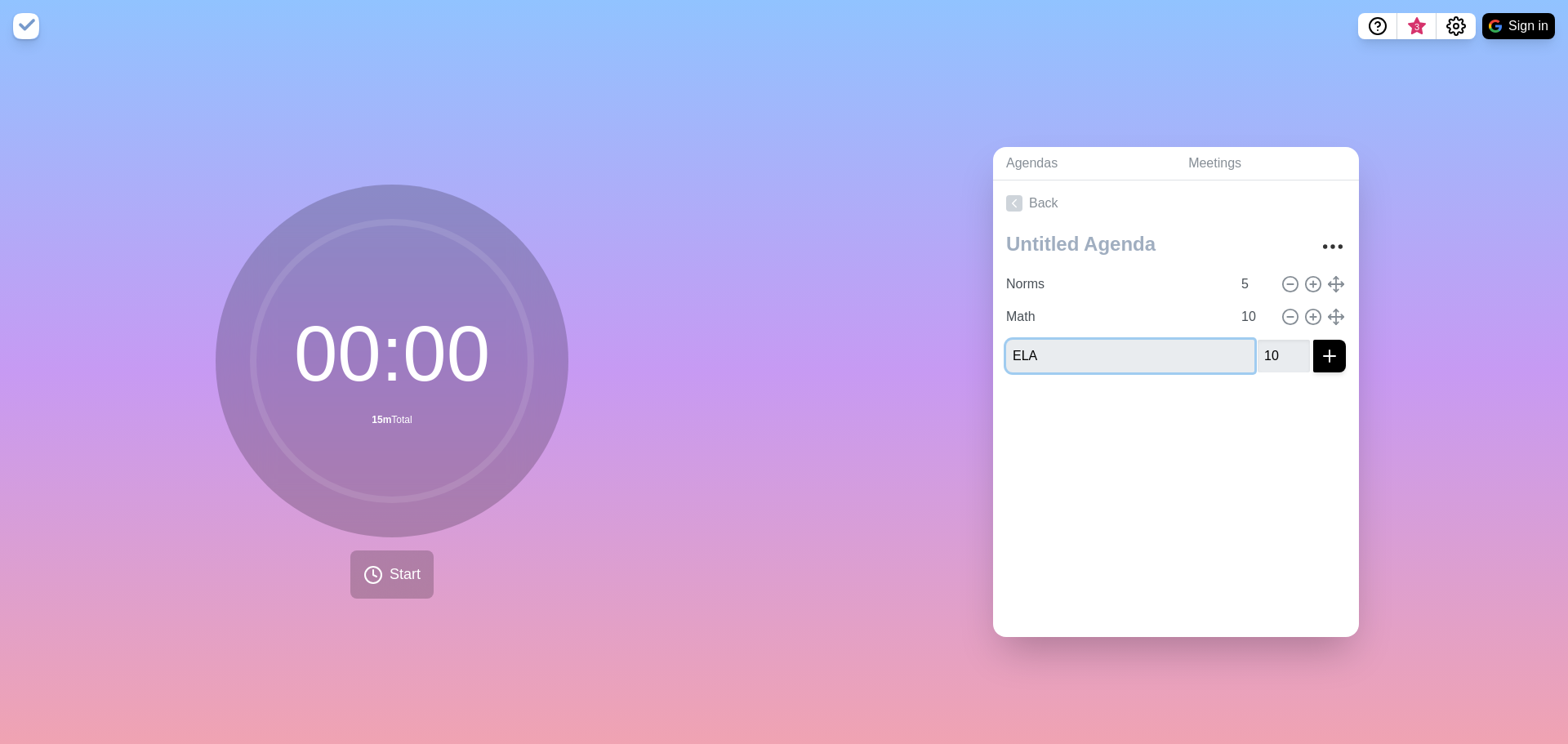 type 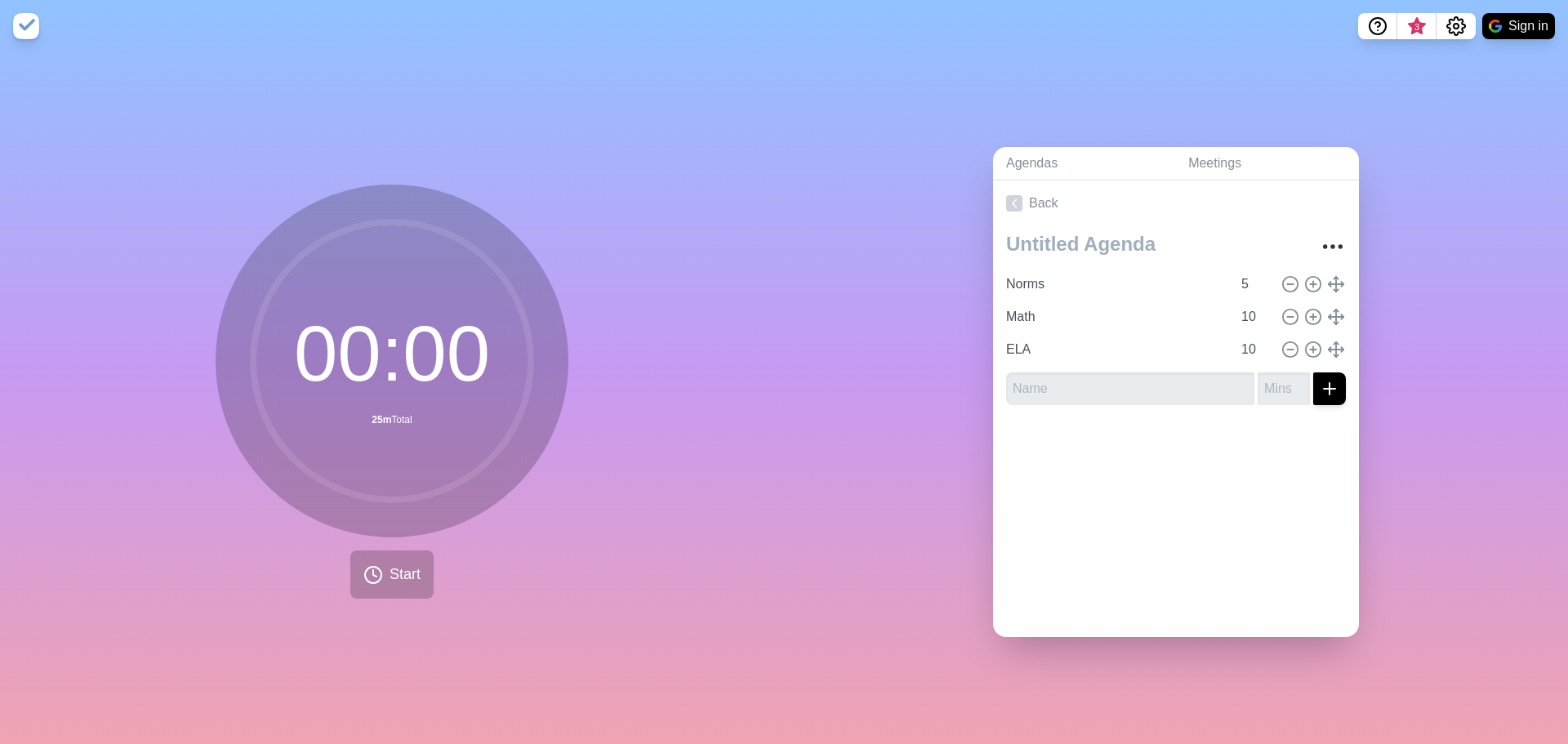 click 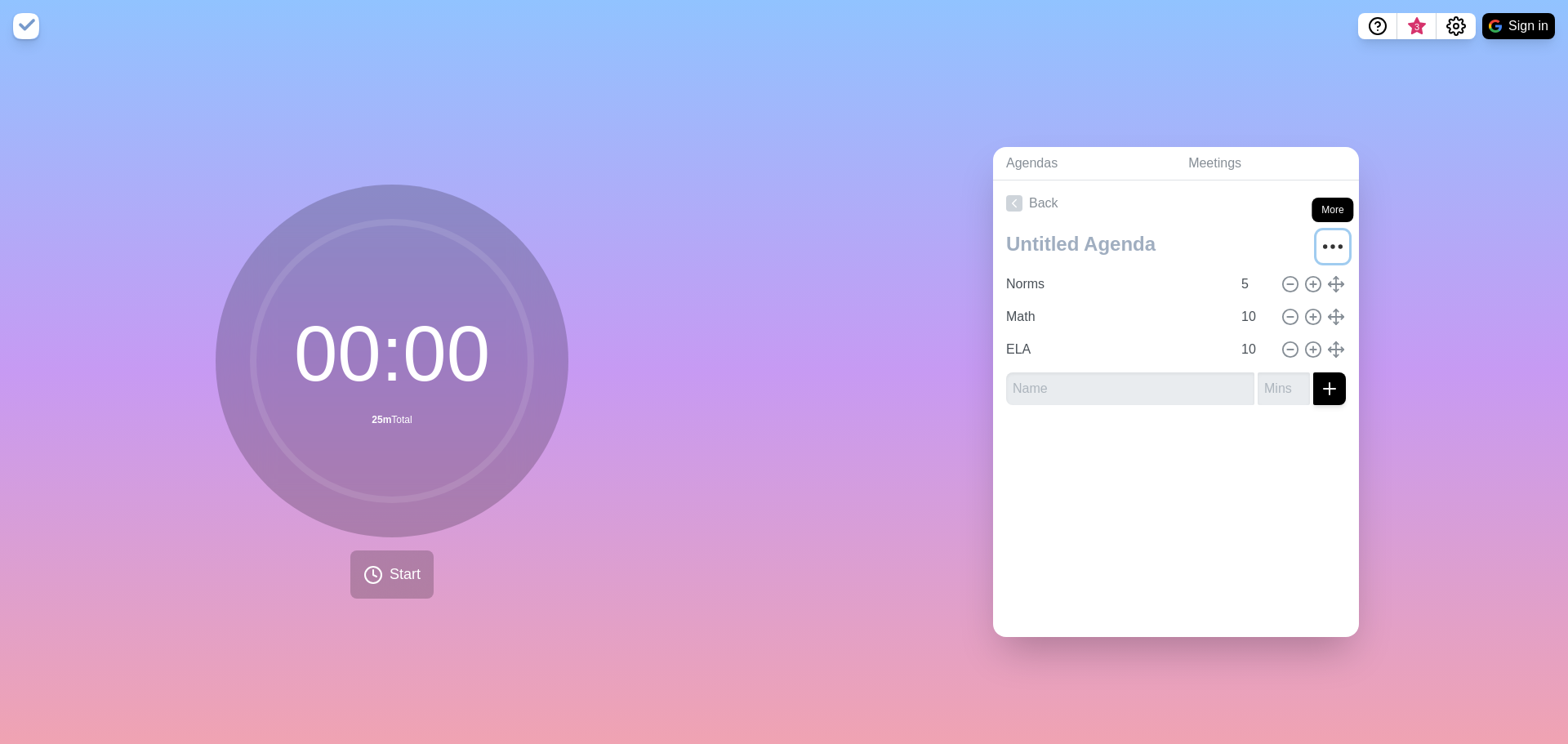 click 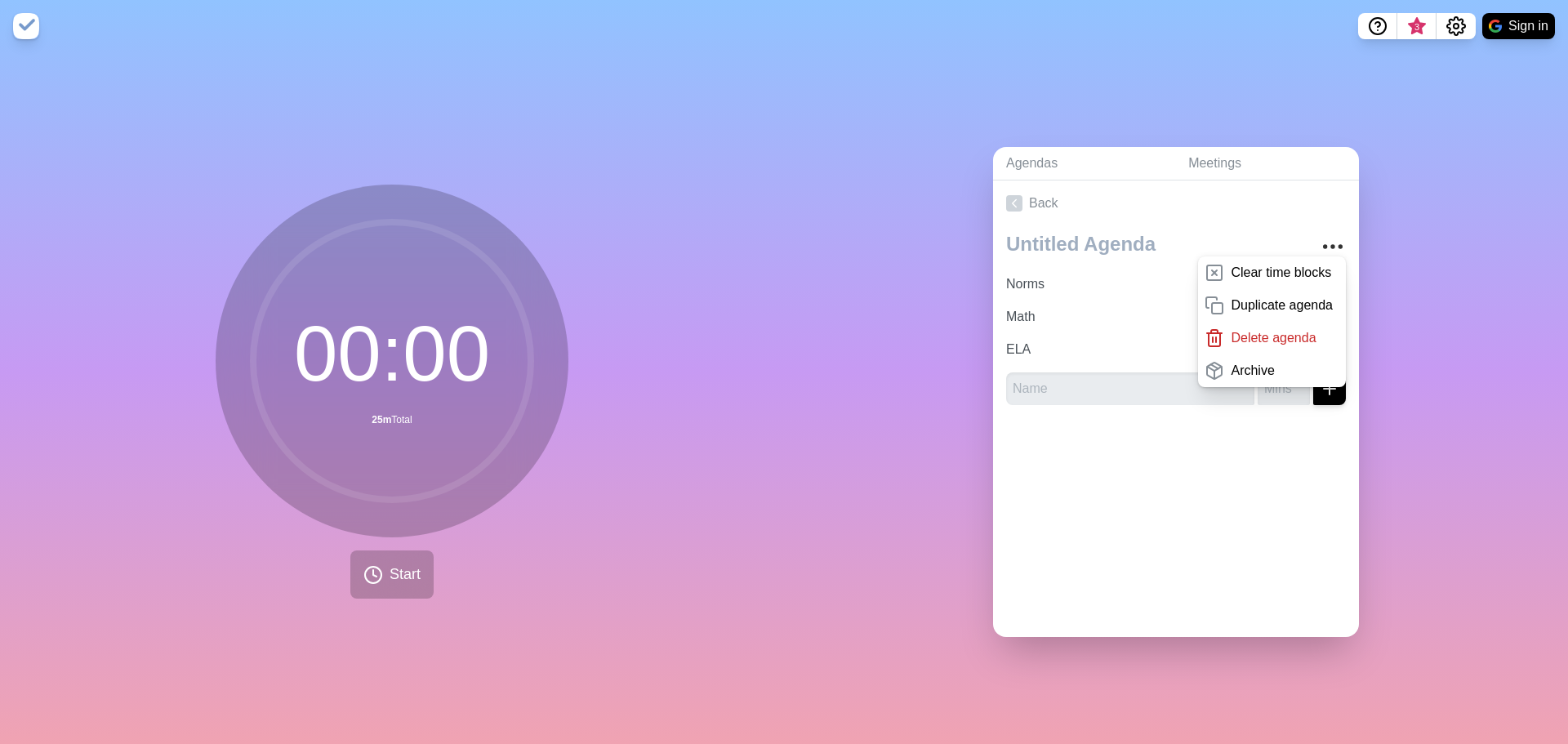 click on "Back             Clear time blocks   Duplicate agenda   Delete agenda     Archive     Norms   5       Math   10       ELA   10" at bounding box center (1176, 408) 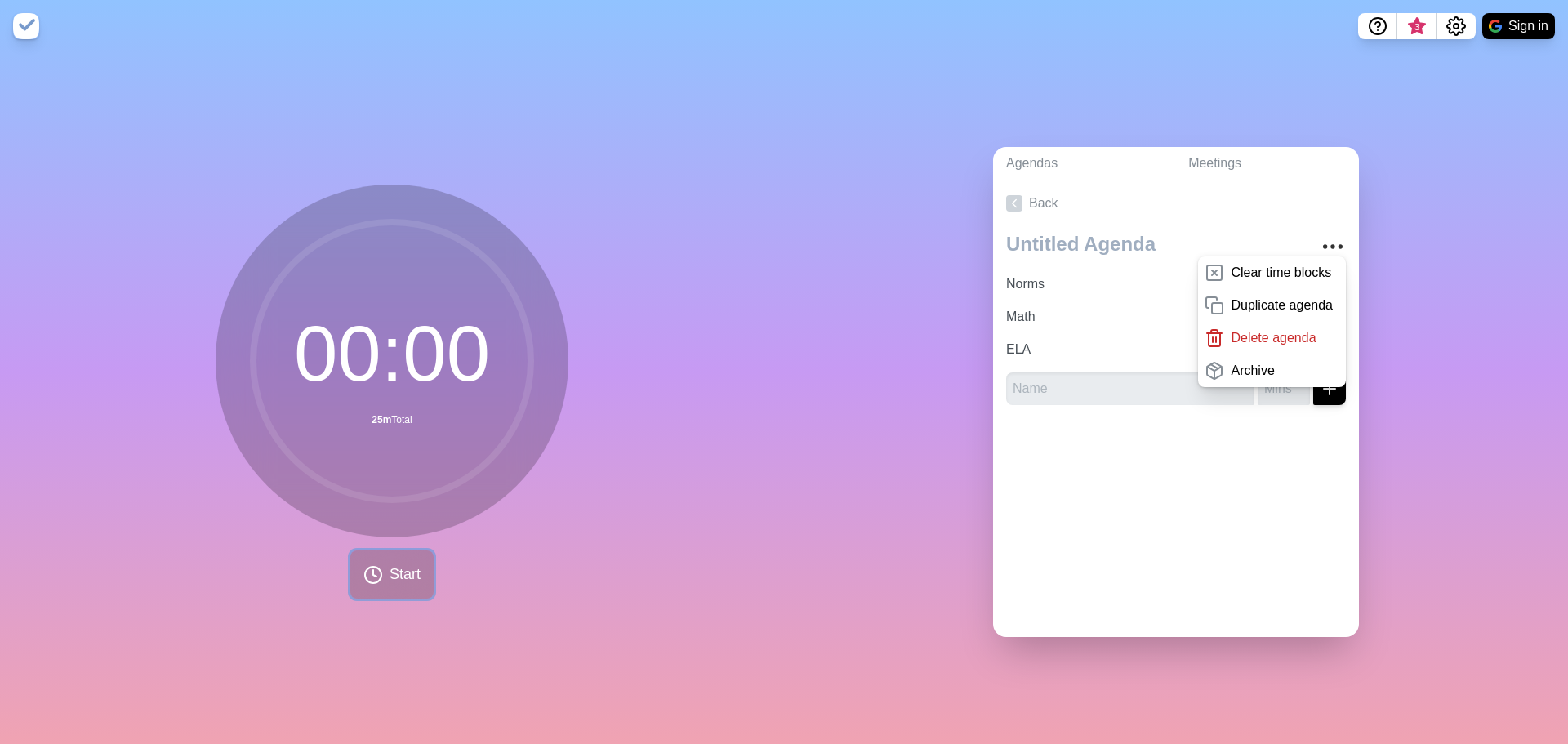 click on "Start" at bounding box center [392, 574] 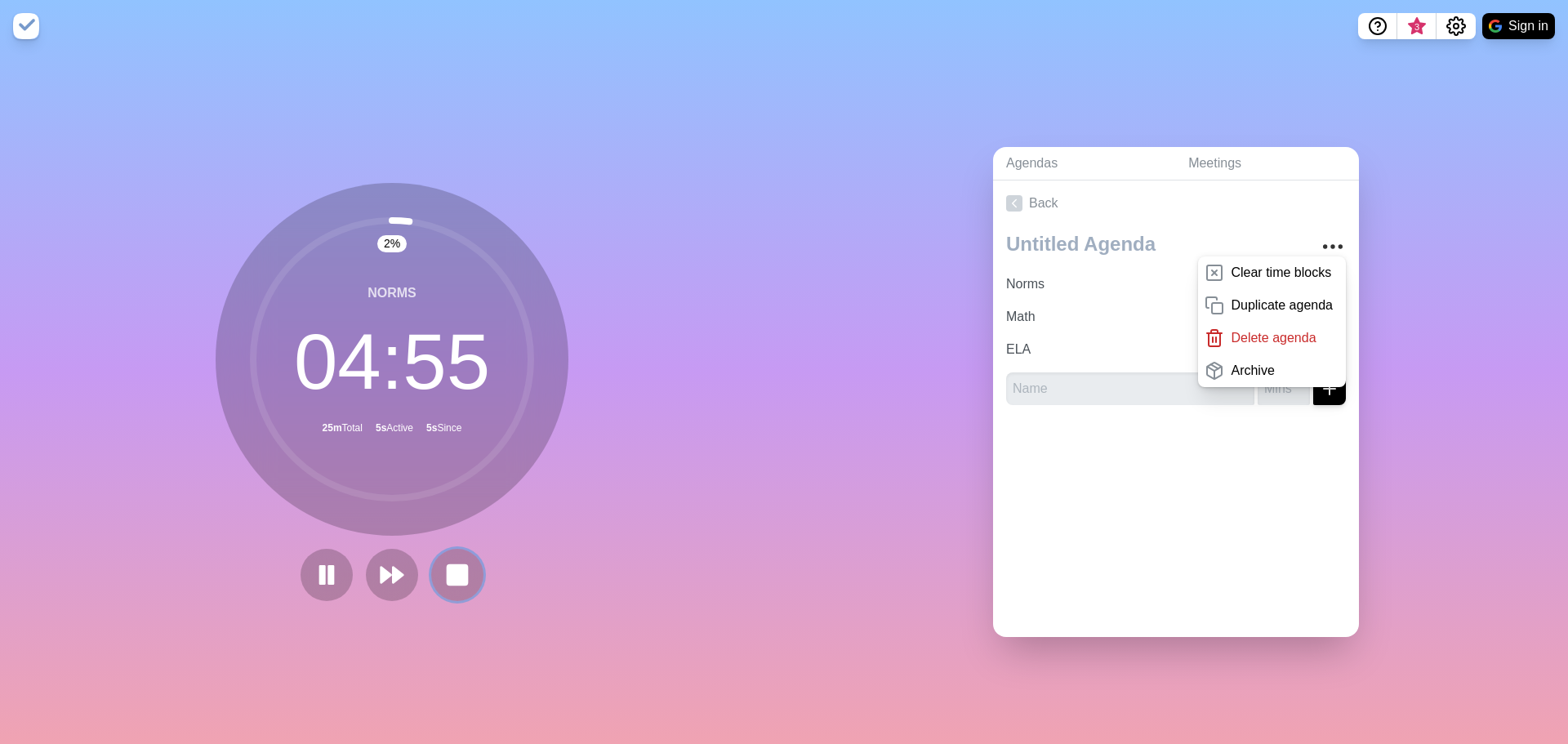 drag, startPoint x: 433, startPoint y: 552, endPoint x: 988, endPoint y: 502, distance: 557.2477 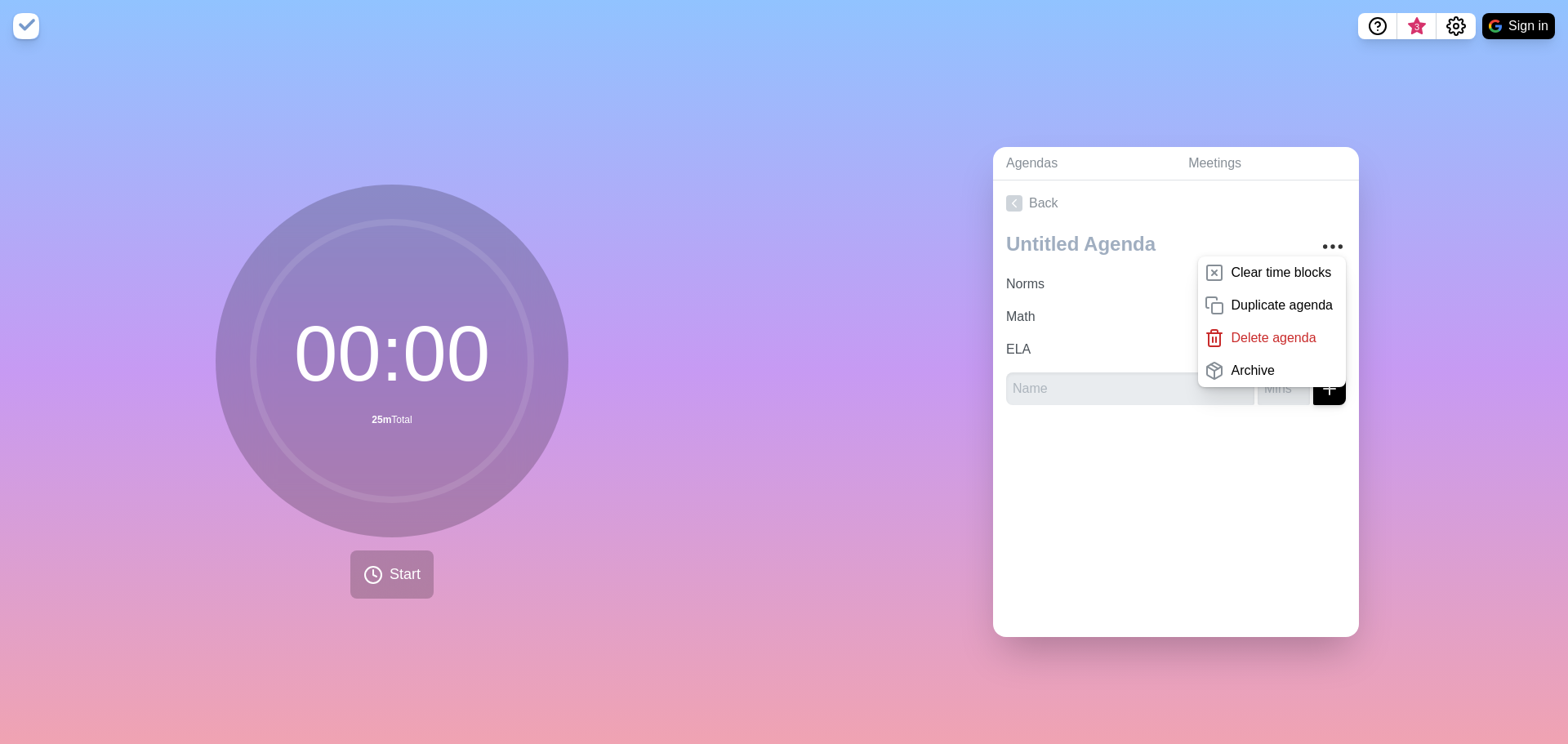 click 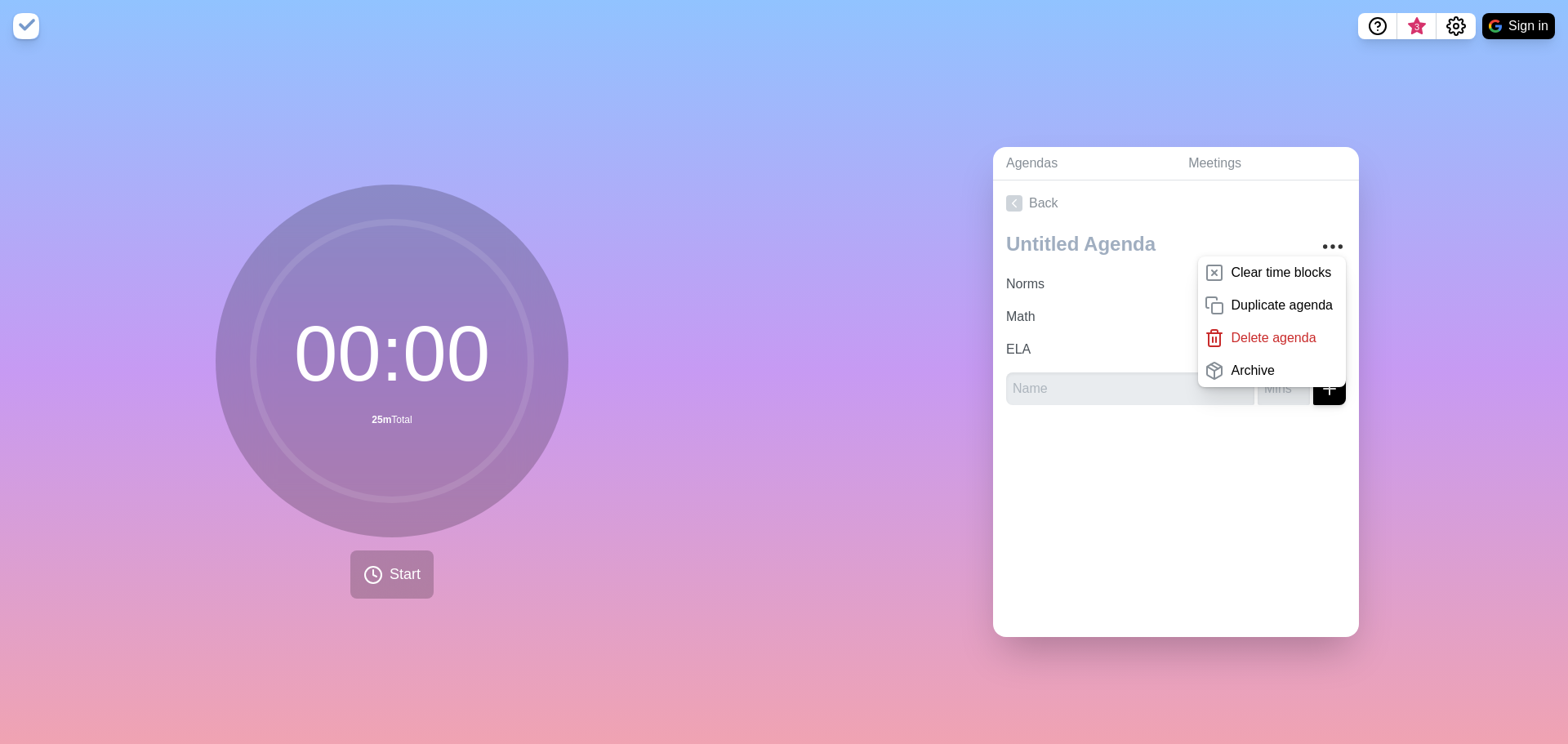 click 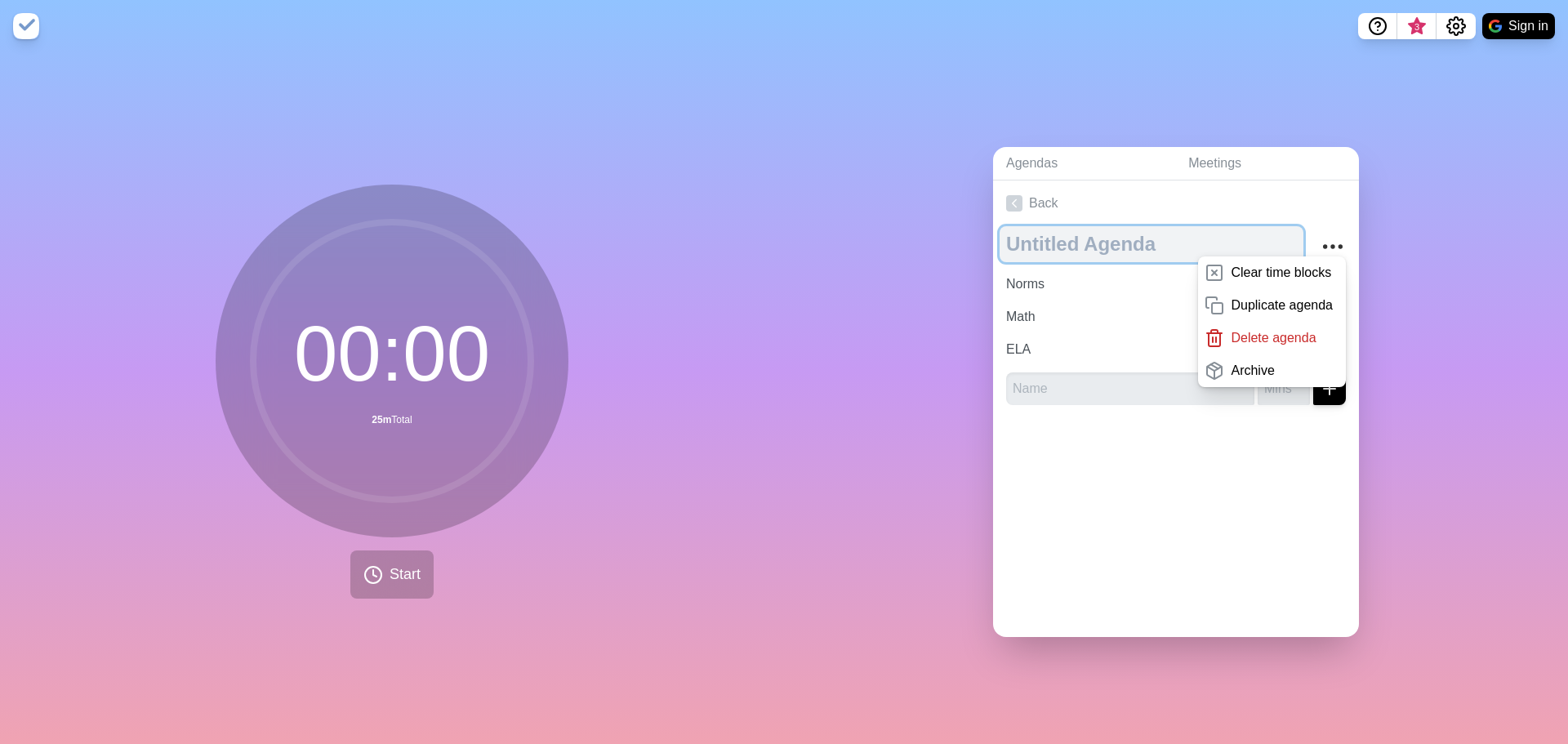 click at bounding box center [1152, 244] 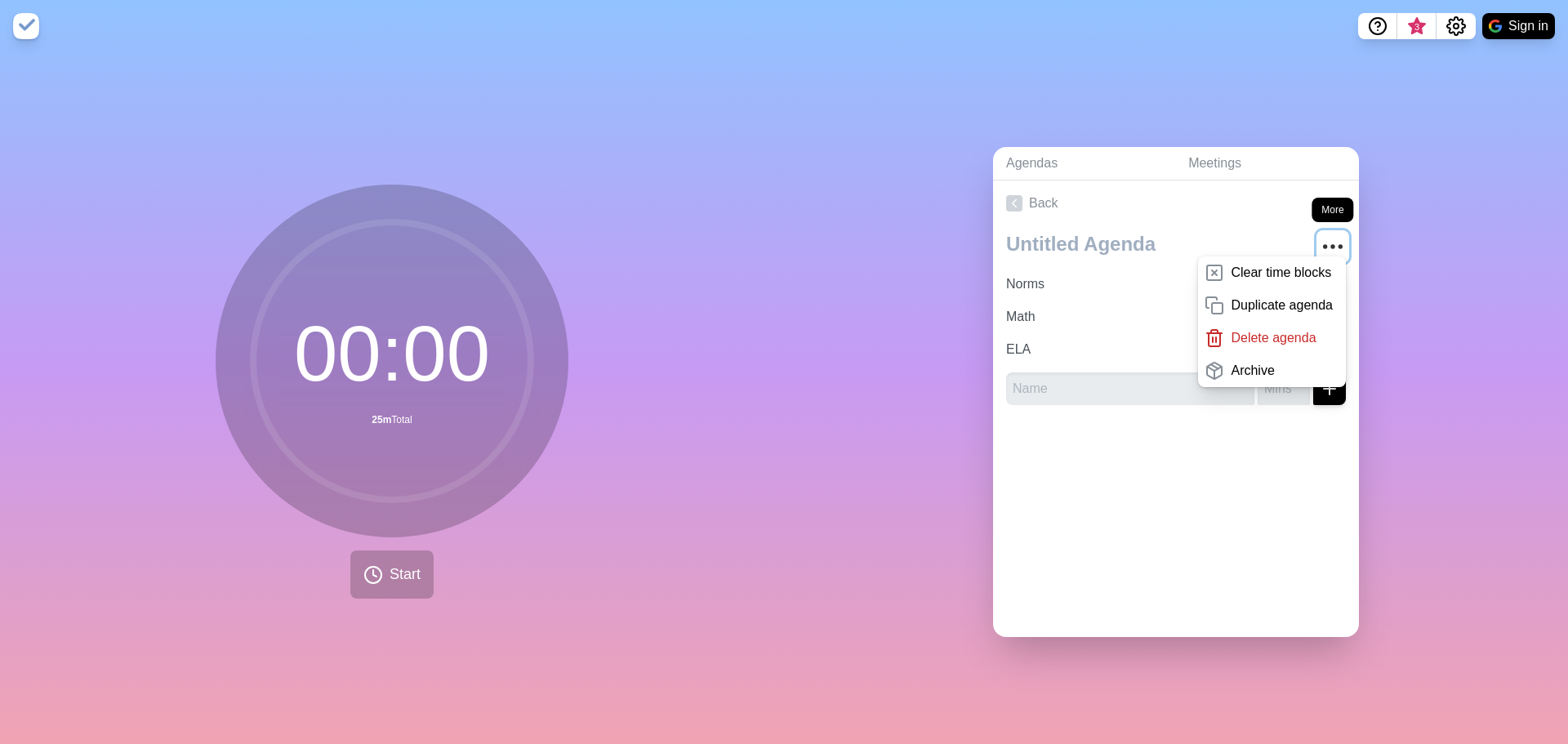 click 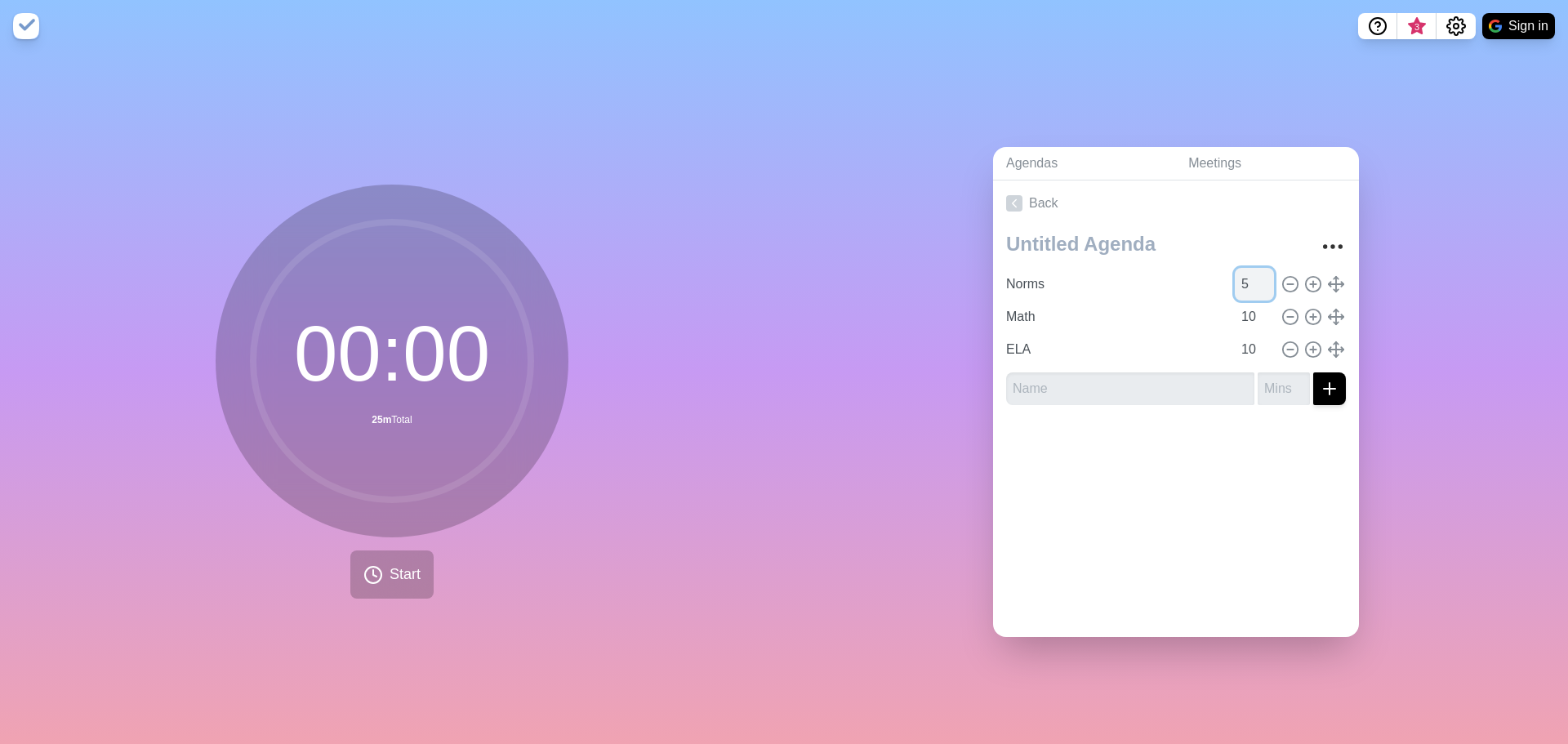 click on "5" at bounding box center [1254, 284] 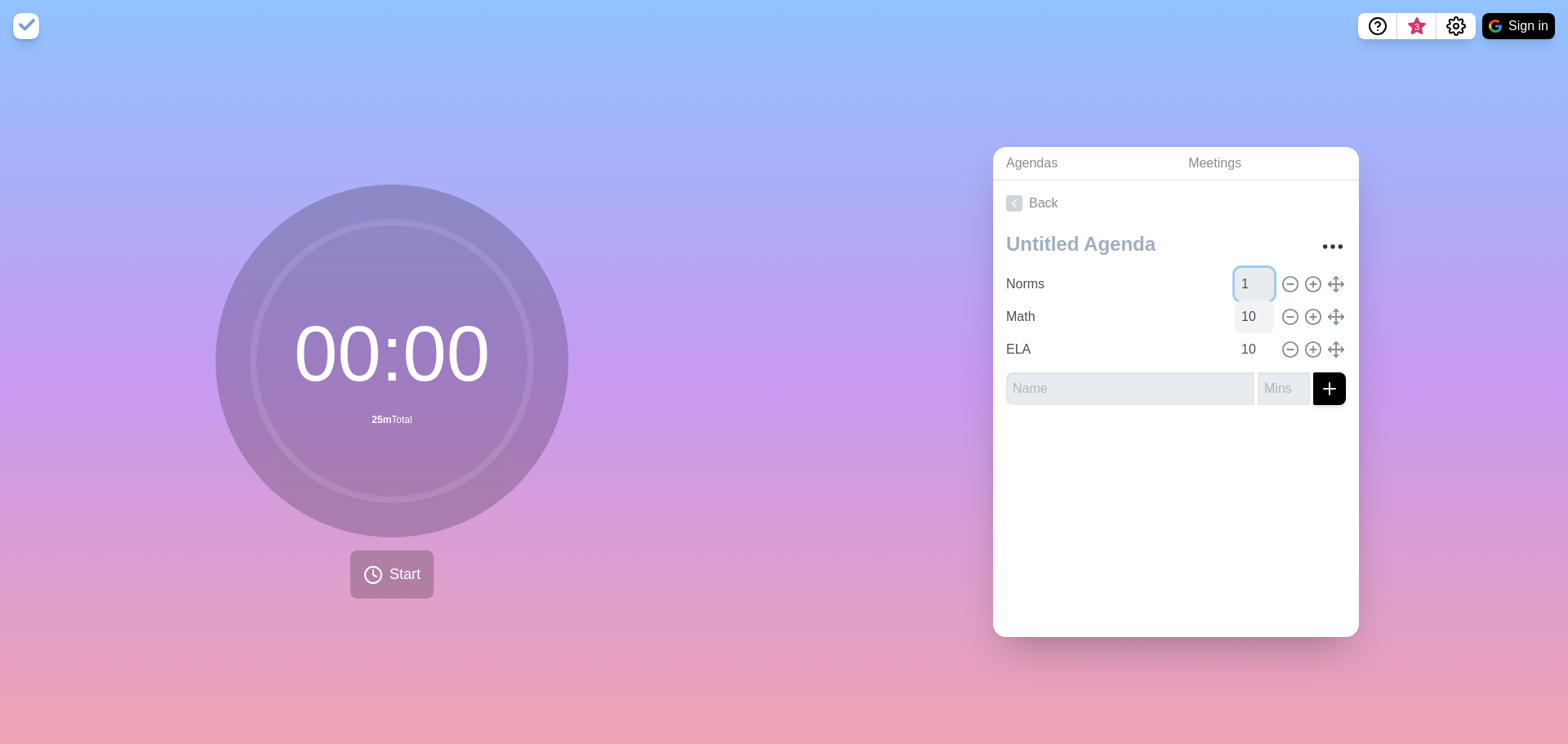 type on "1" 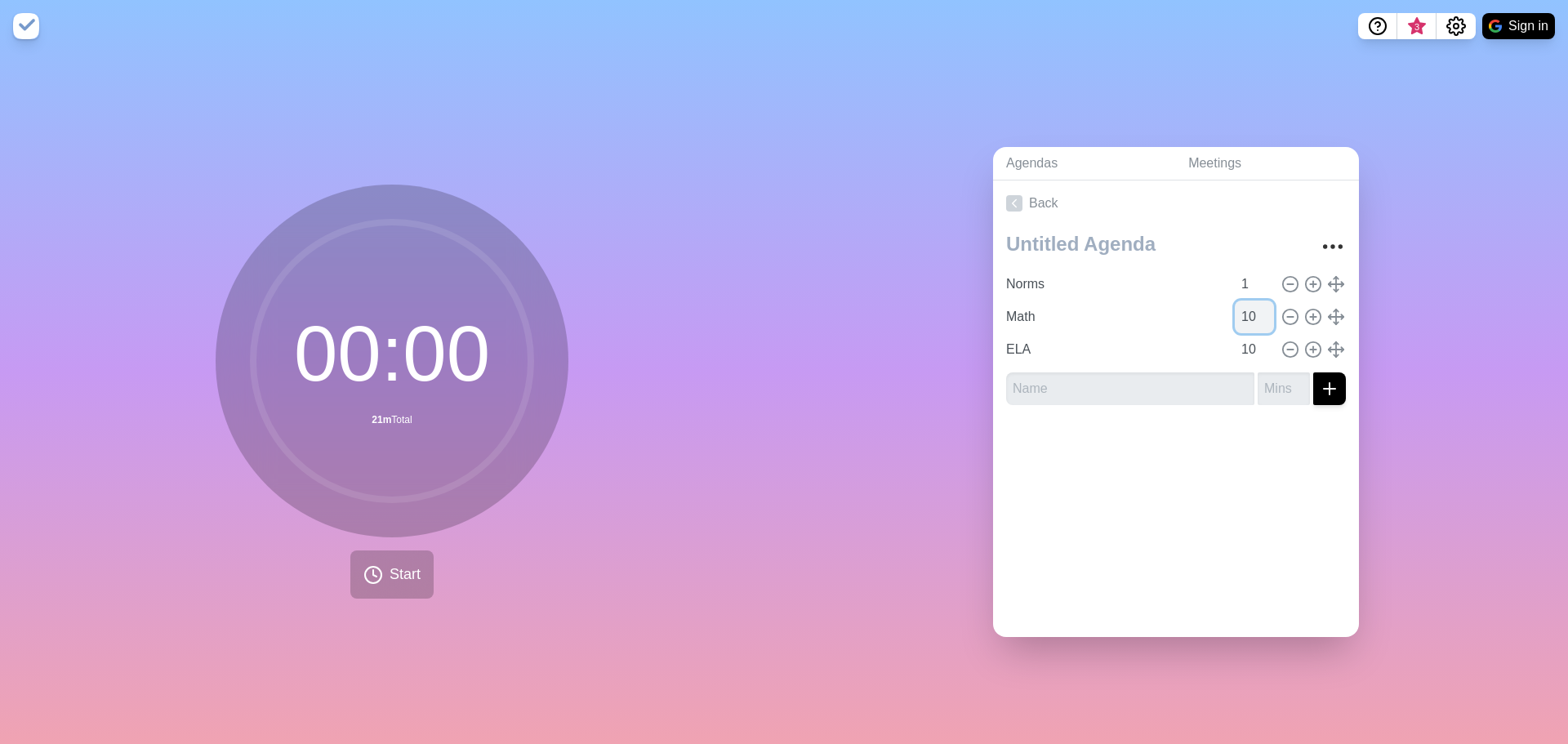 click on "10" at bounding box center (1254, 317) 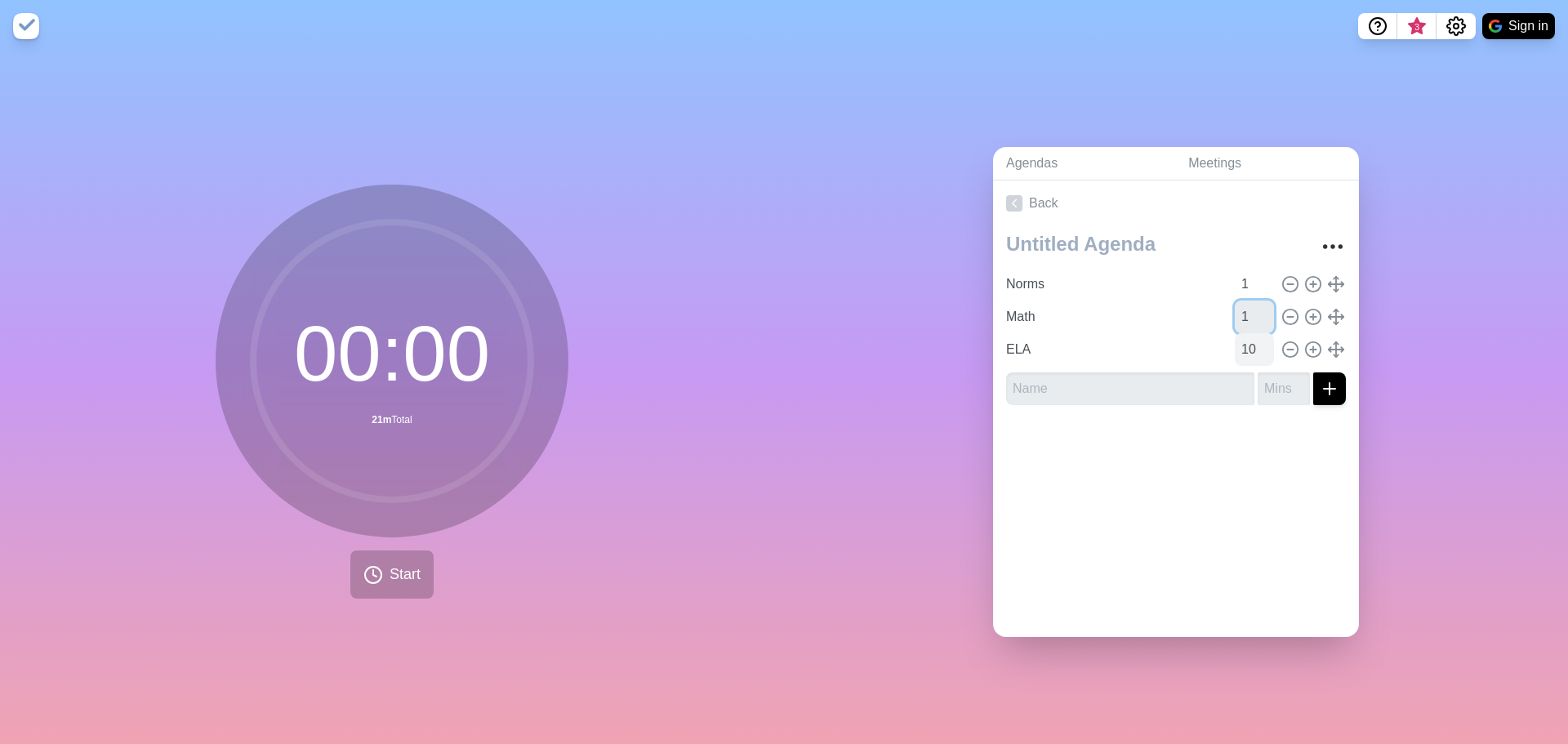 type on "1" 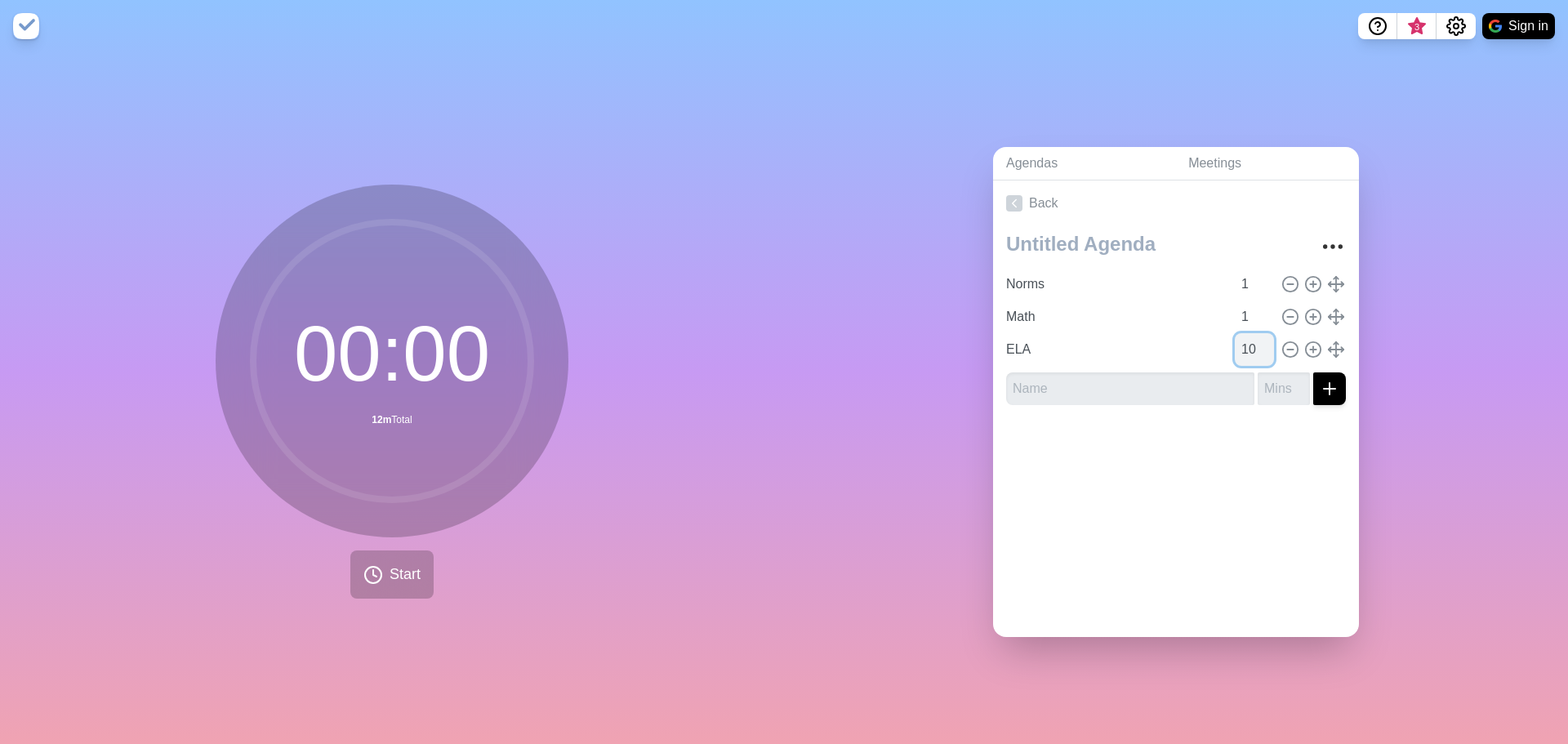 click on "10" at bounding box center [1254, 350] 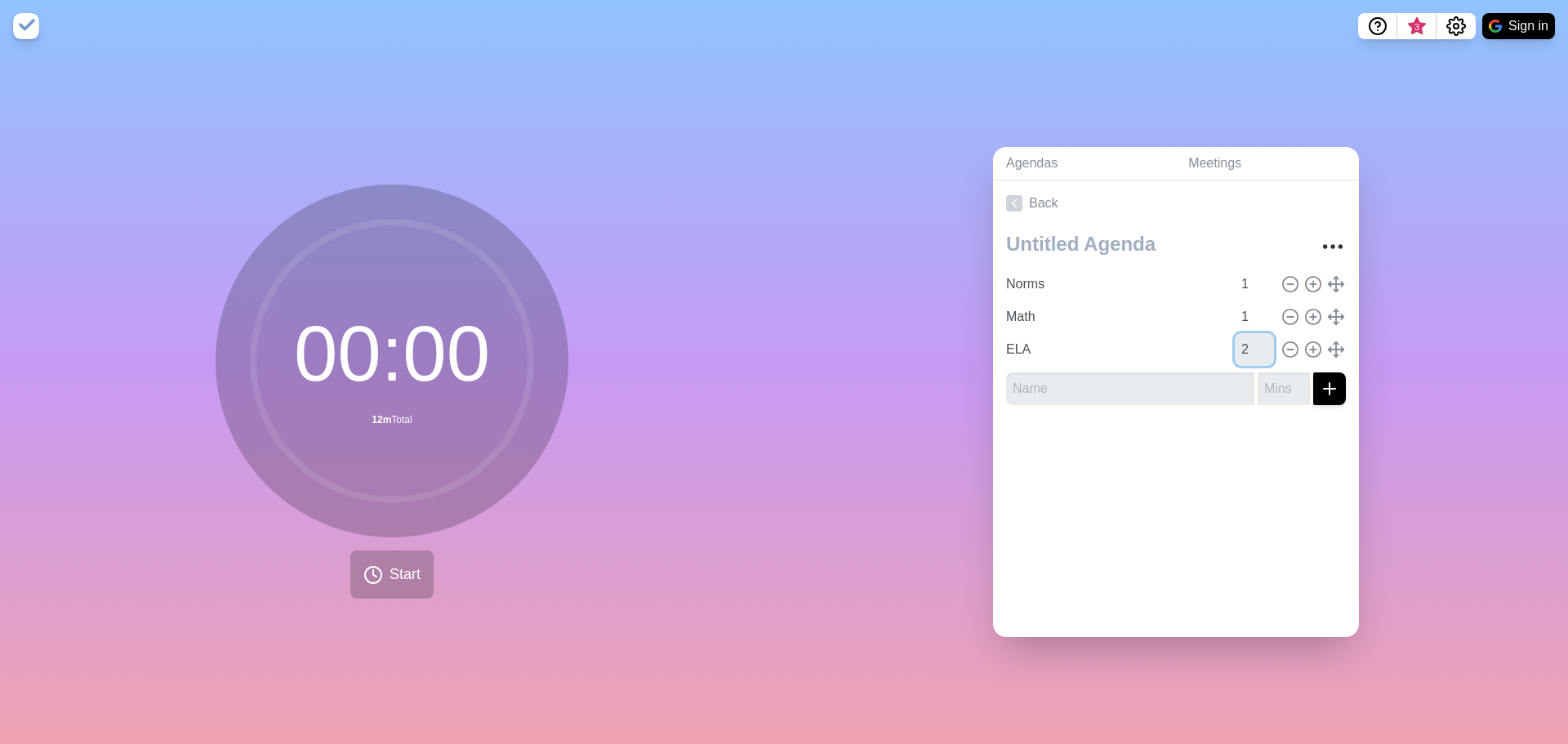 type on "2" 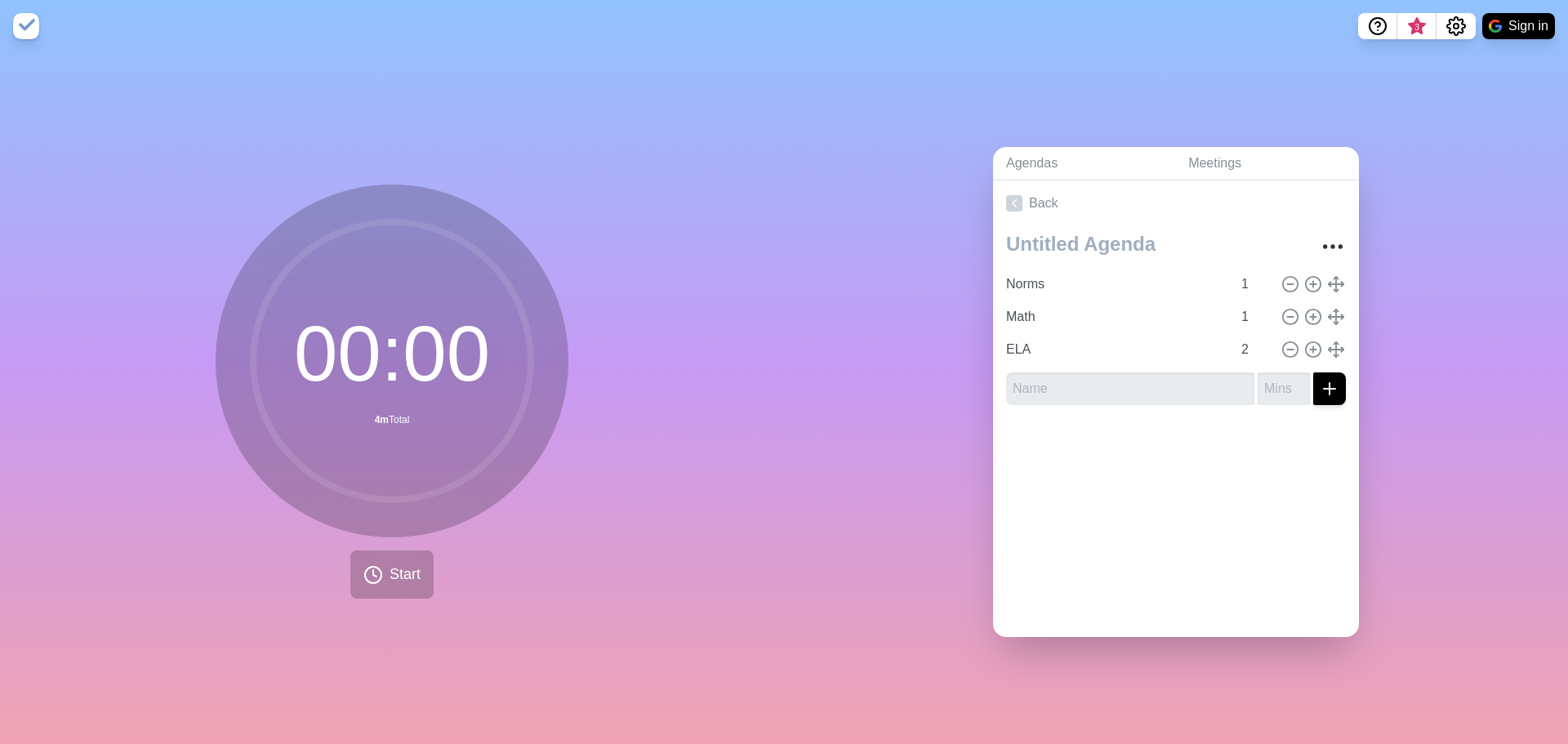 click 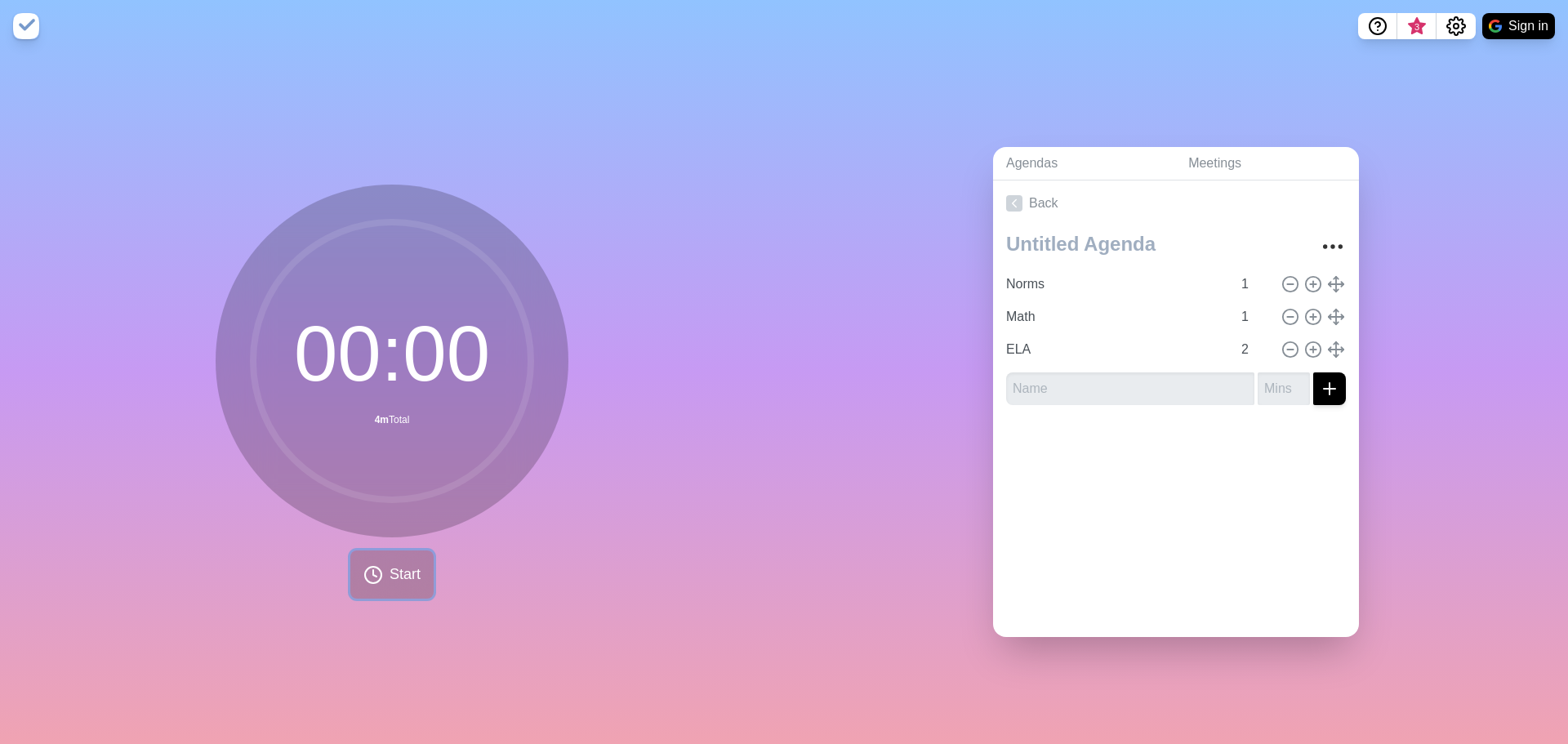 click on "Start" at bounding box center (405, 574) 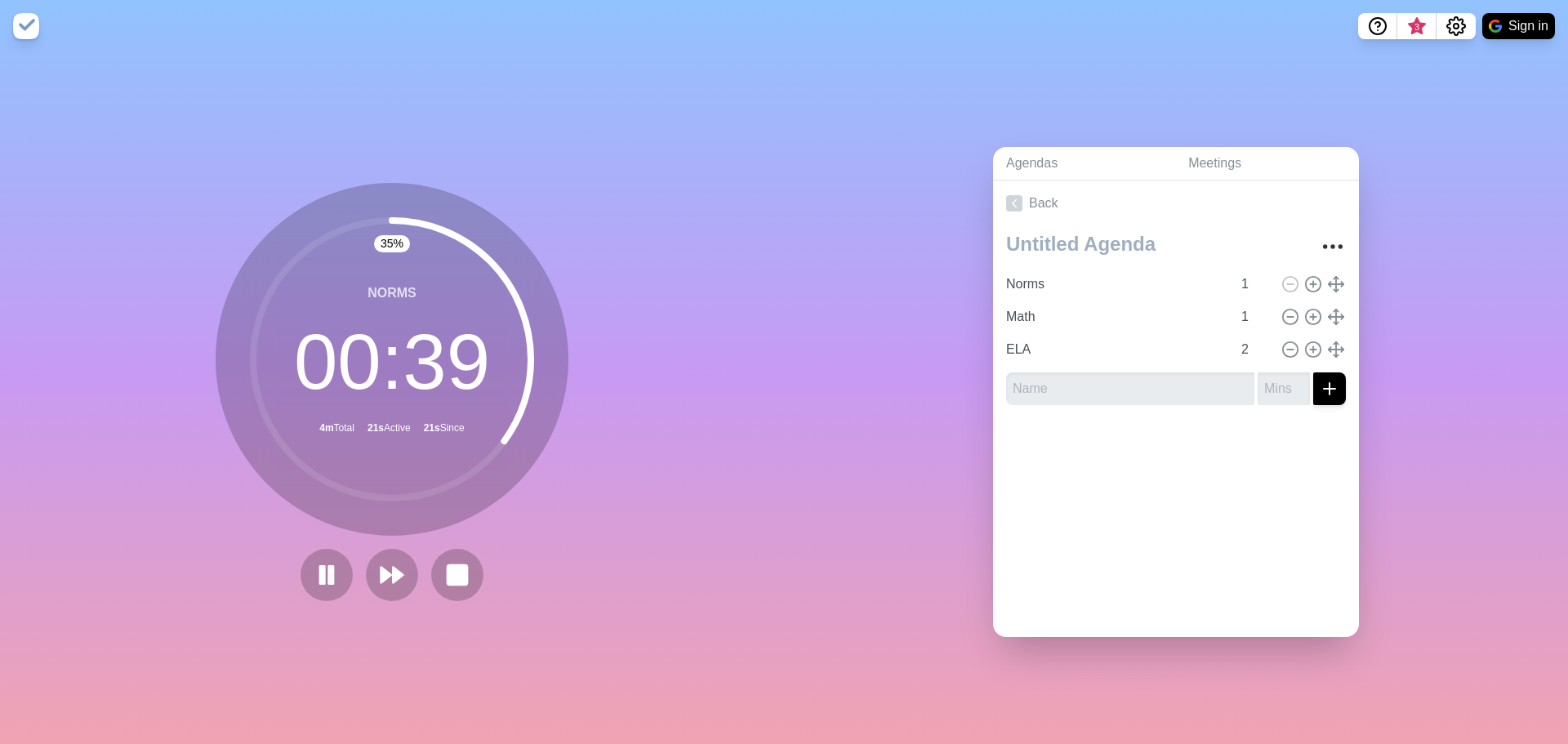 click at bounding box center [26, 26] 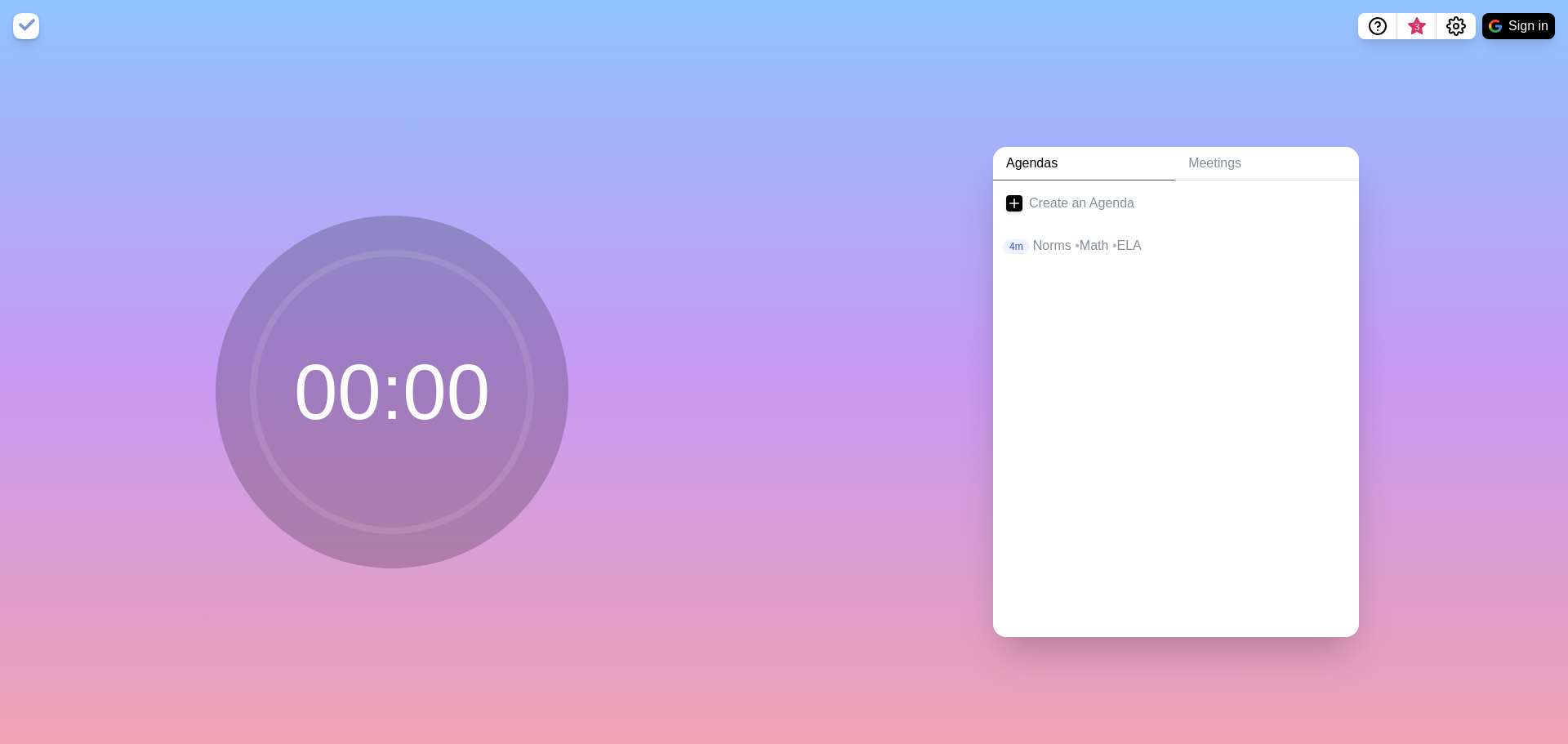 click at bounding box center (26, 26) 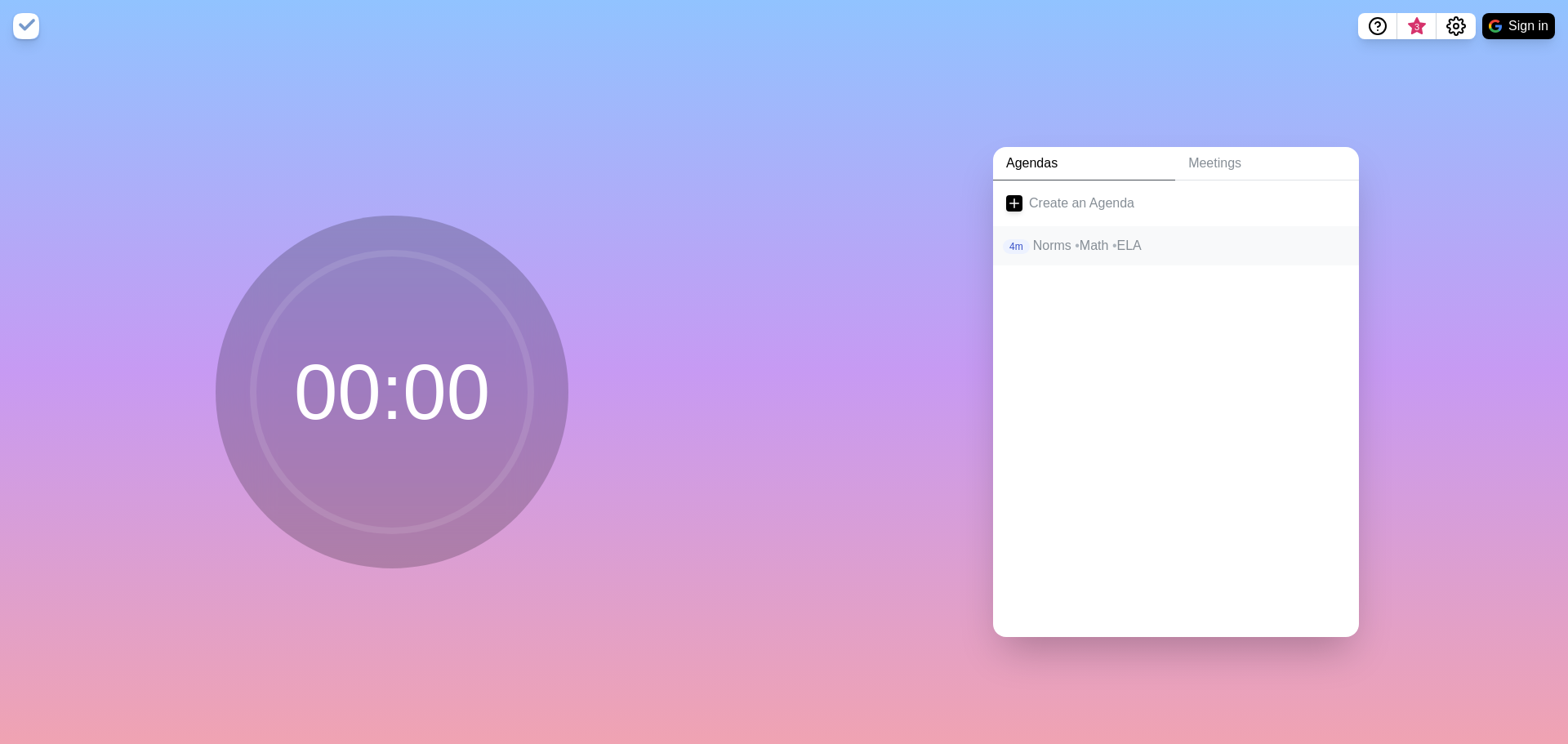 drag, startPoint x: 1115, startPoint y: 269, endPoint x: 1111, endPoint y: 246, distance: 23.345235 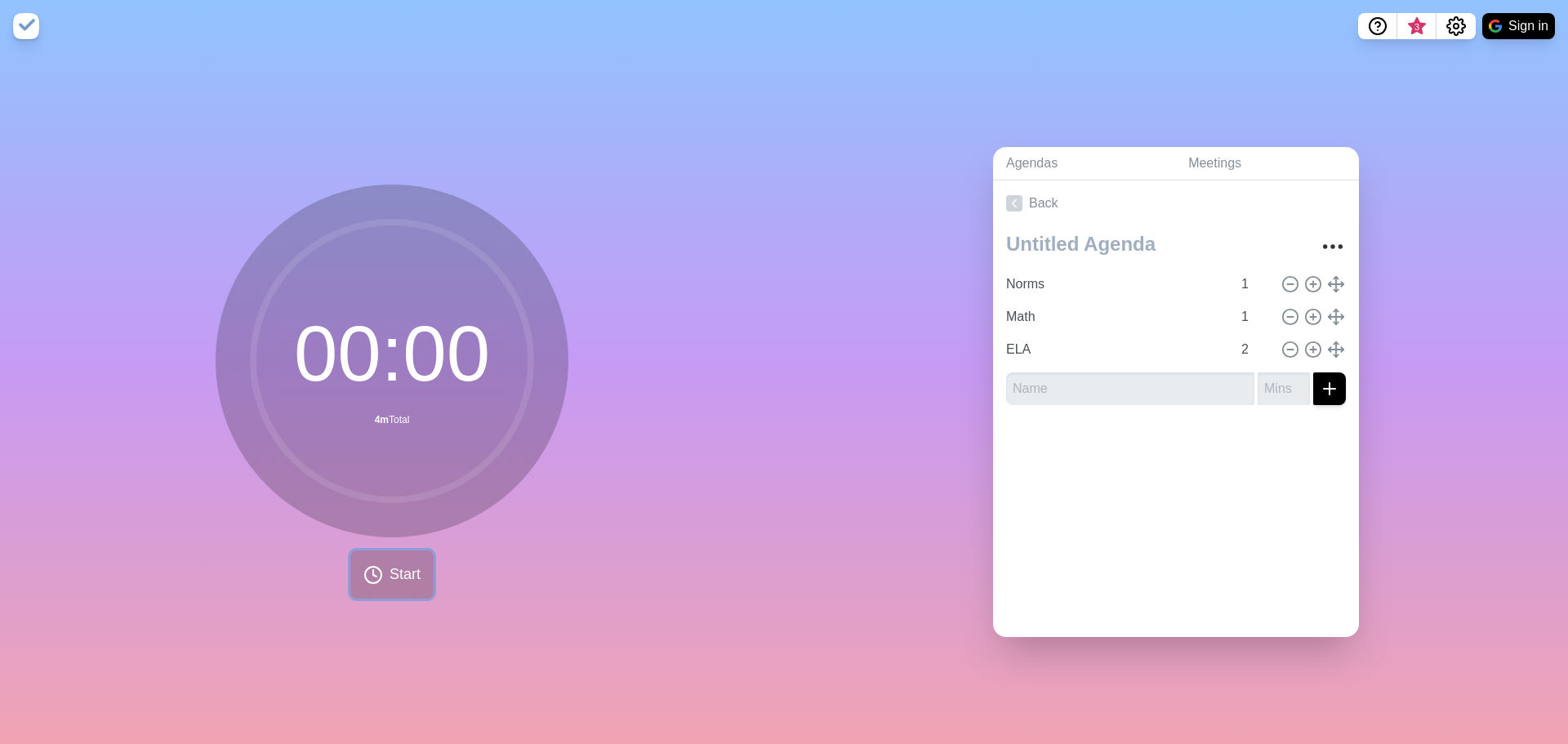 click on "Start" at bounding box center [405, 574] 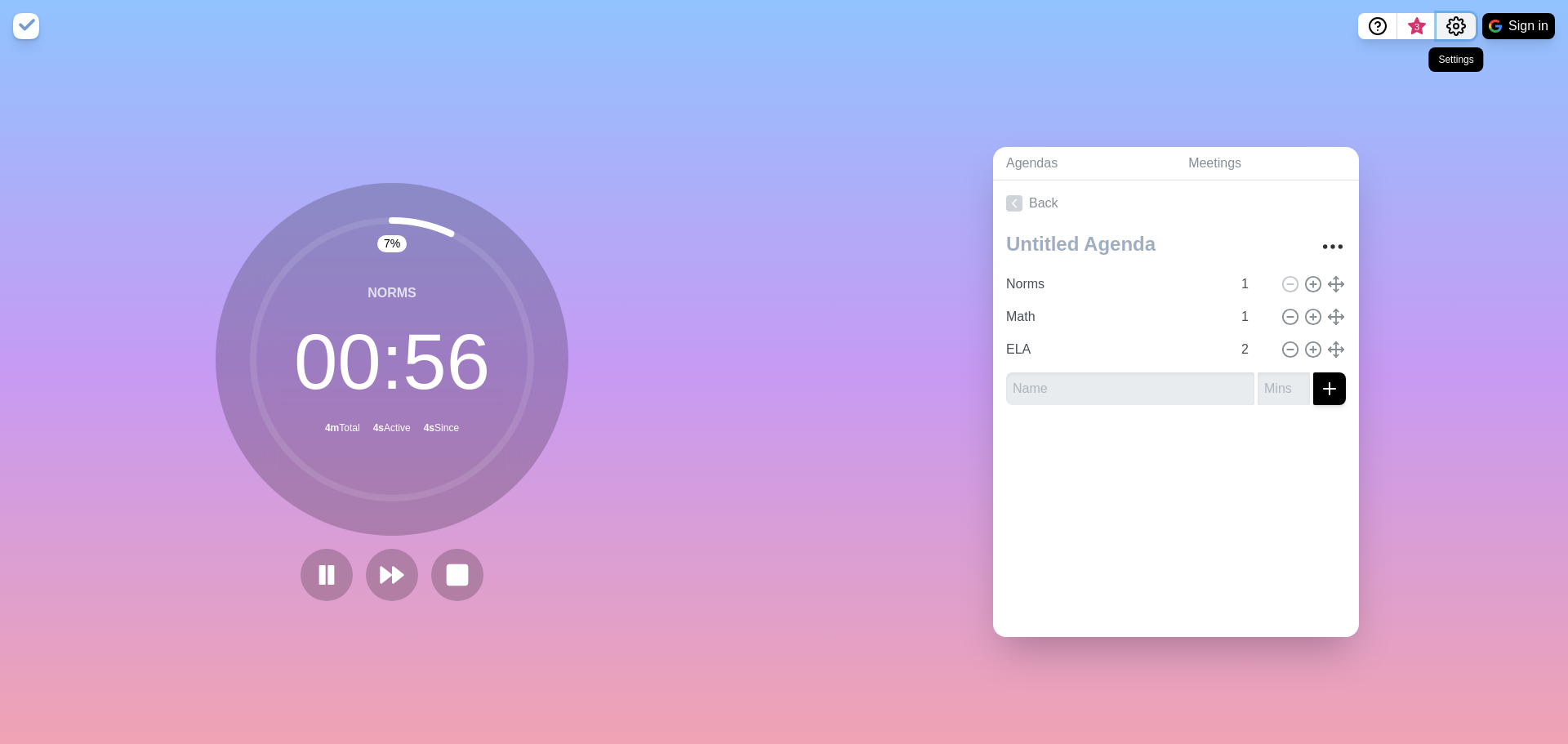 click 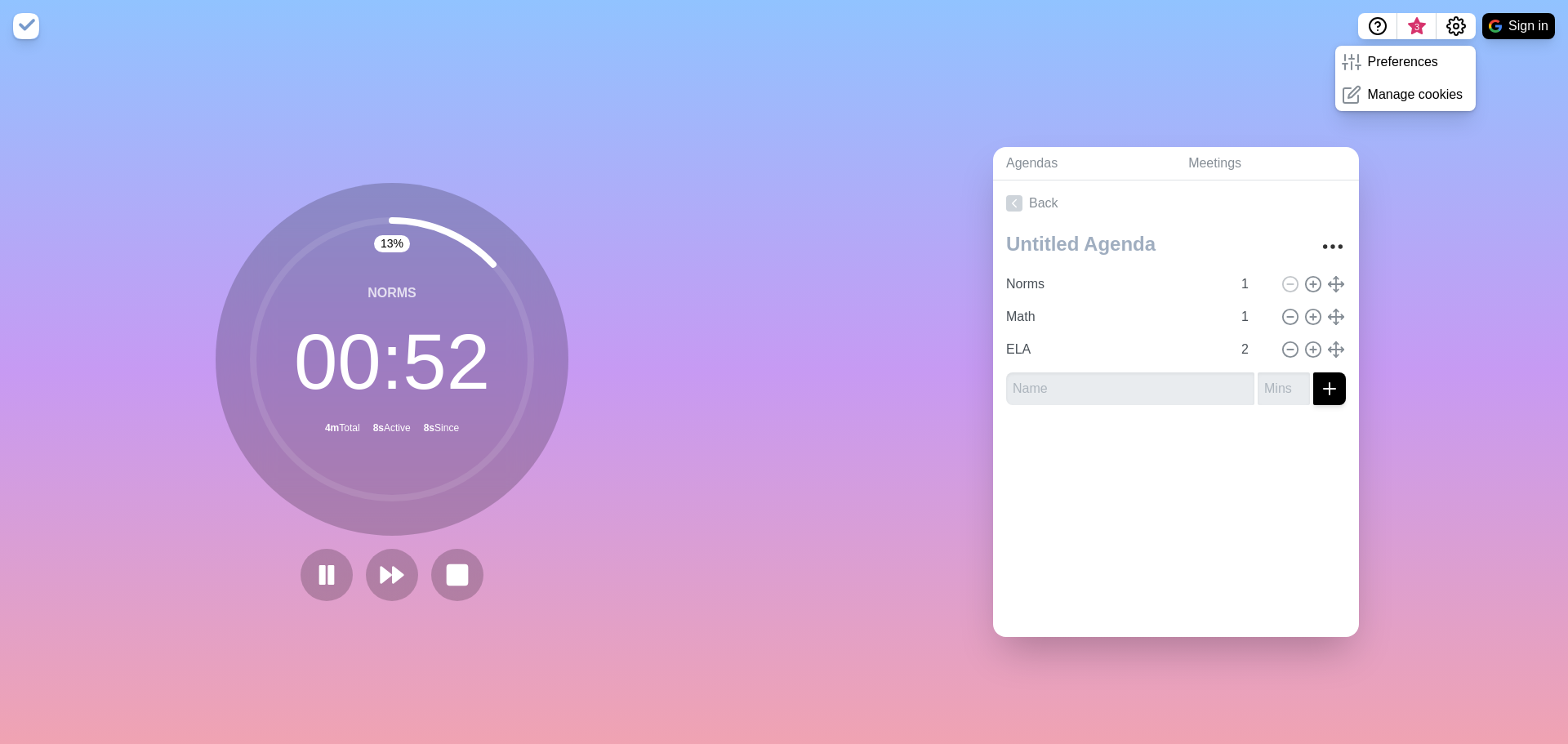 click 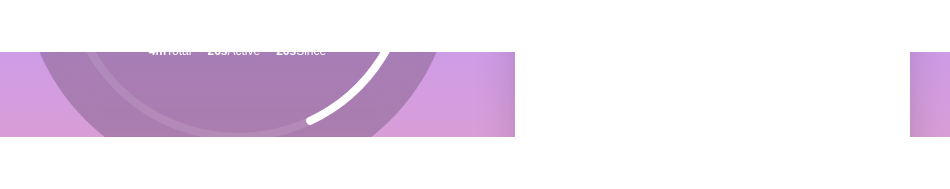 scroll, scrollTop: 300, scrollLeft: 0, axis: vertical 